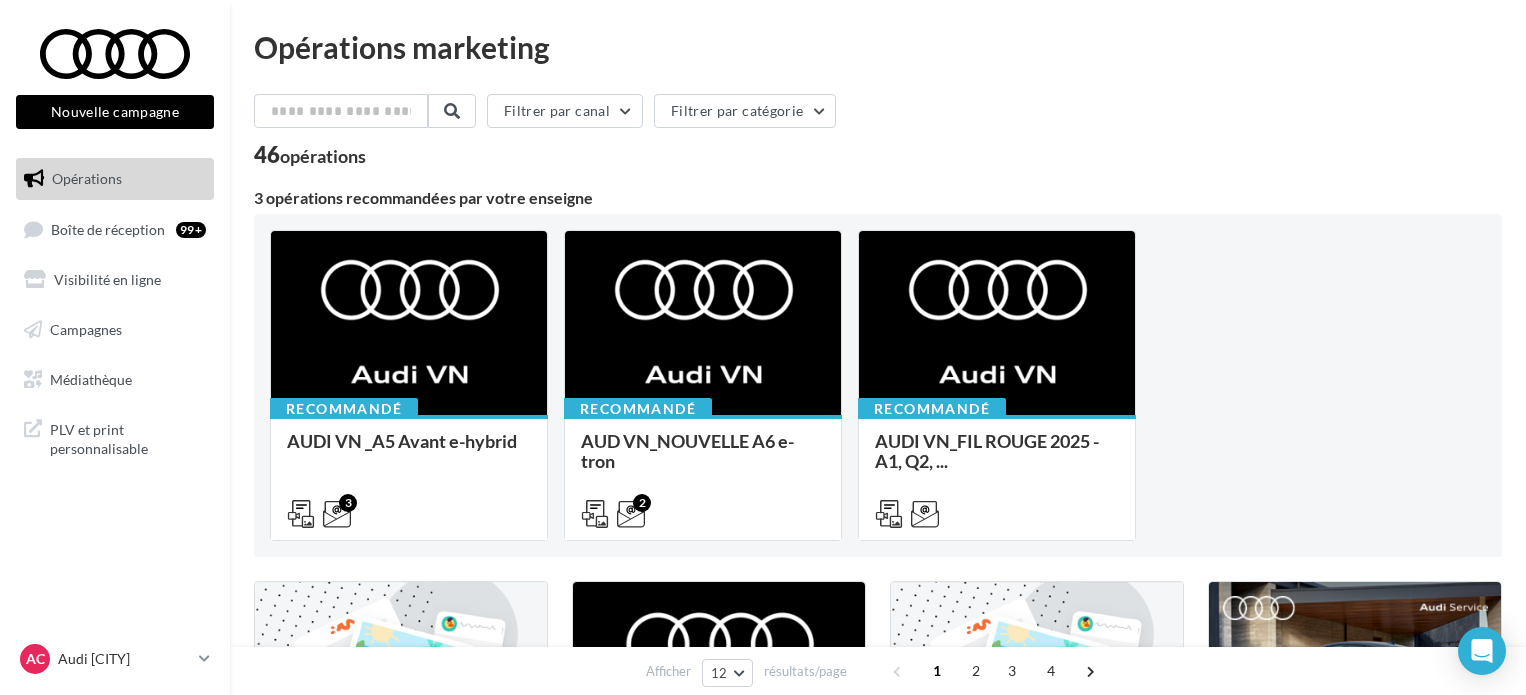scroll, scrollTop: 0, scrollLeft: 0, axis: both 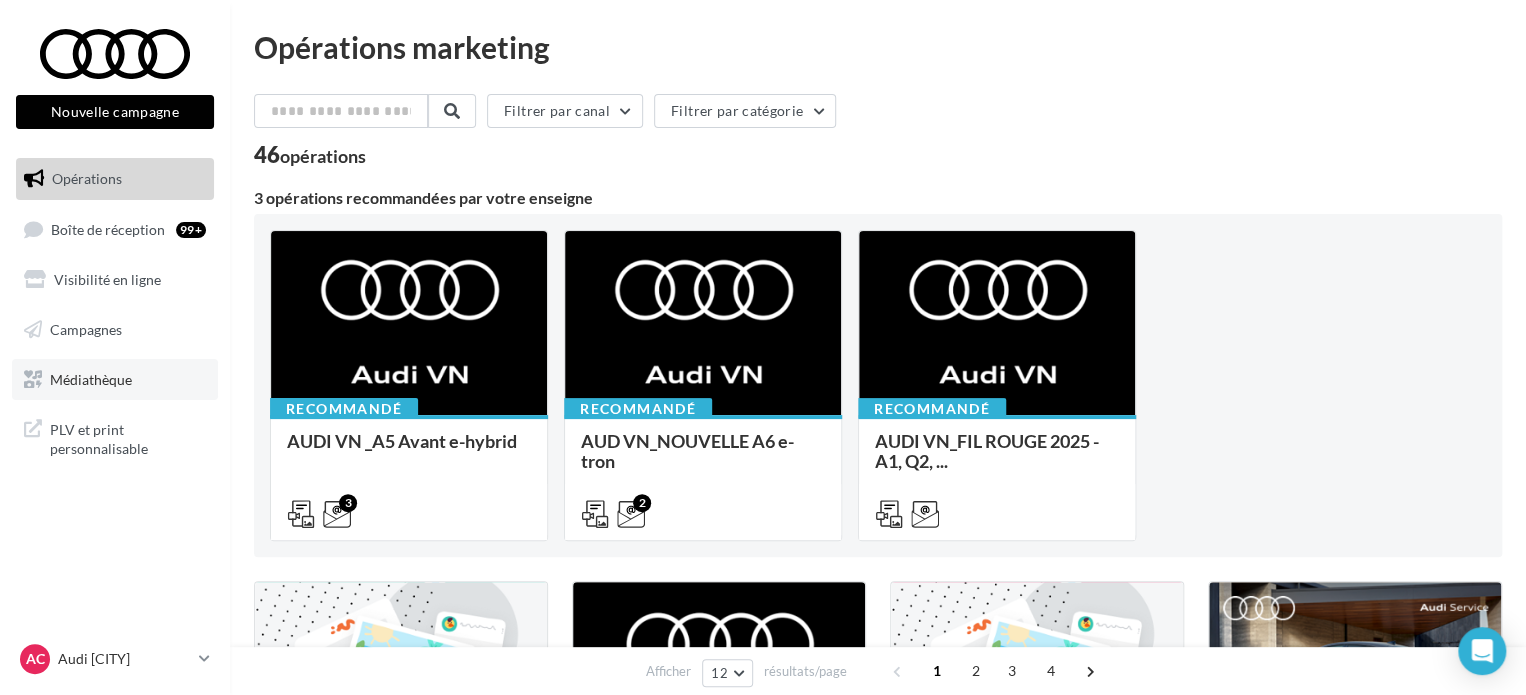 click on "Médiathèque" at bounding box center [91, 378] 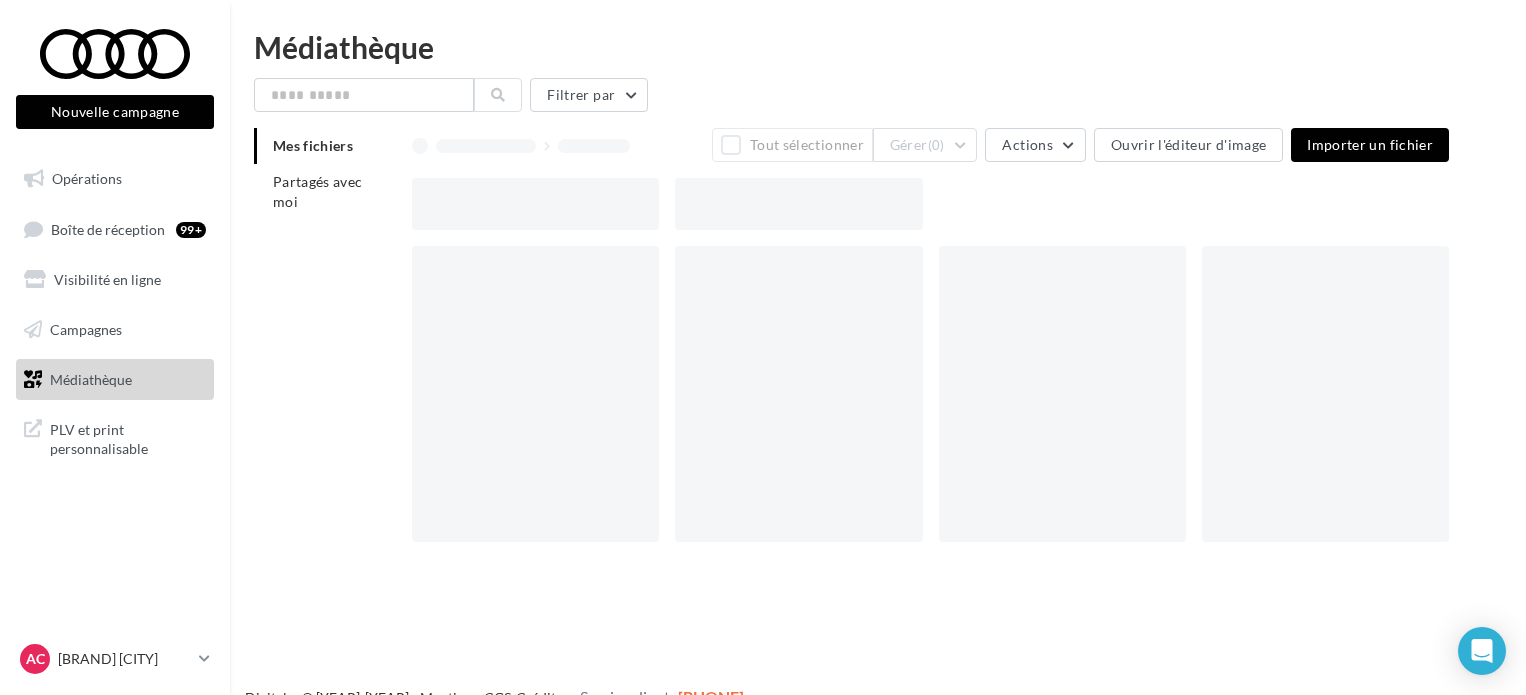 scroll, scrollTop: 0, scrollLeft: 0, axis: both 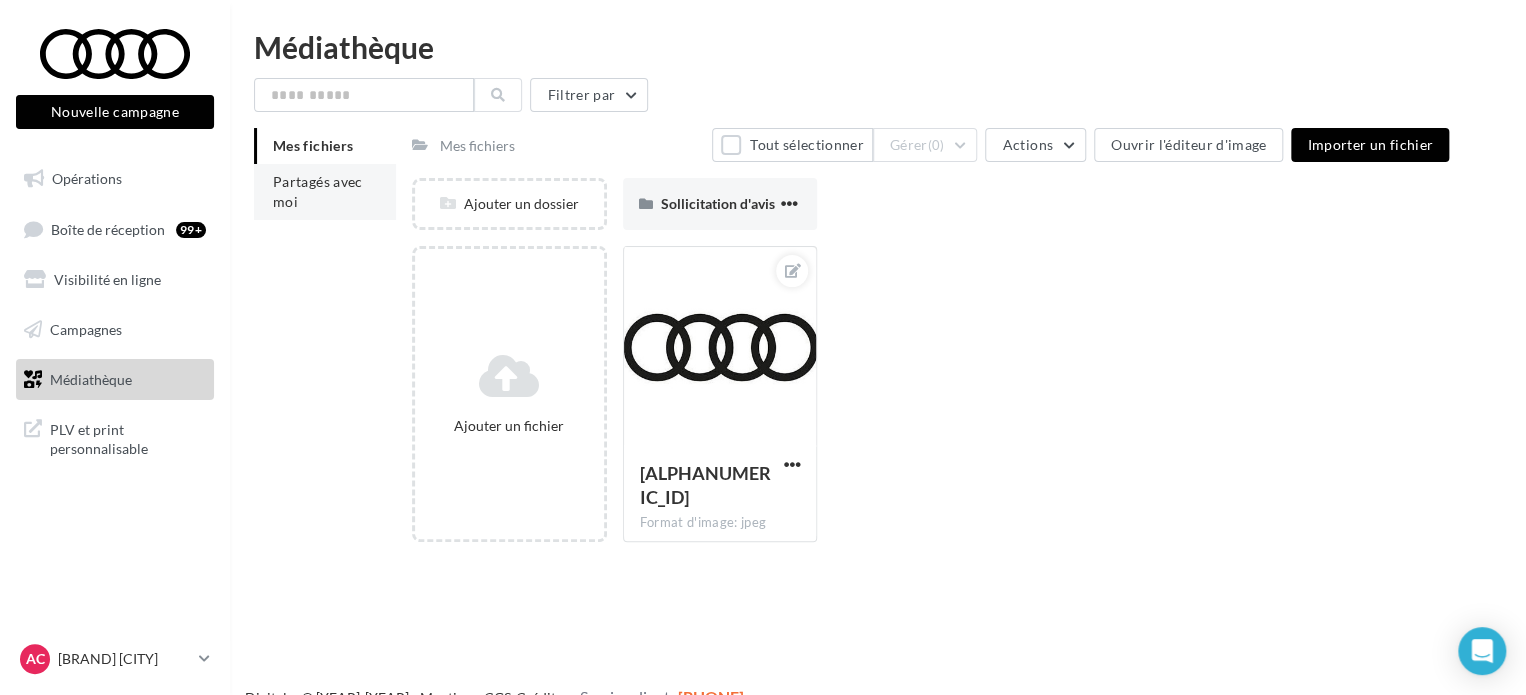 click on "Partagés avec moi" at bounding box center (325, 192) 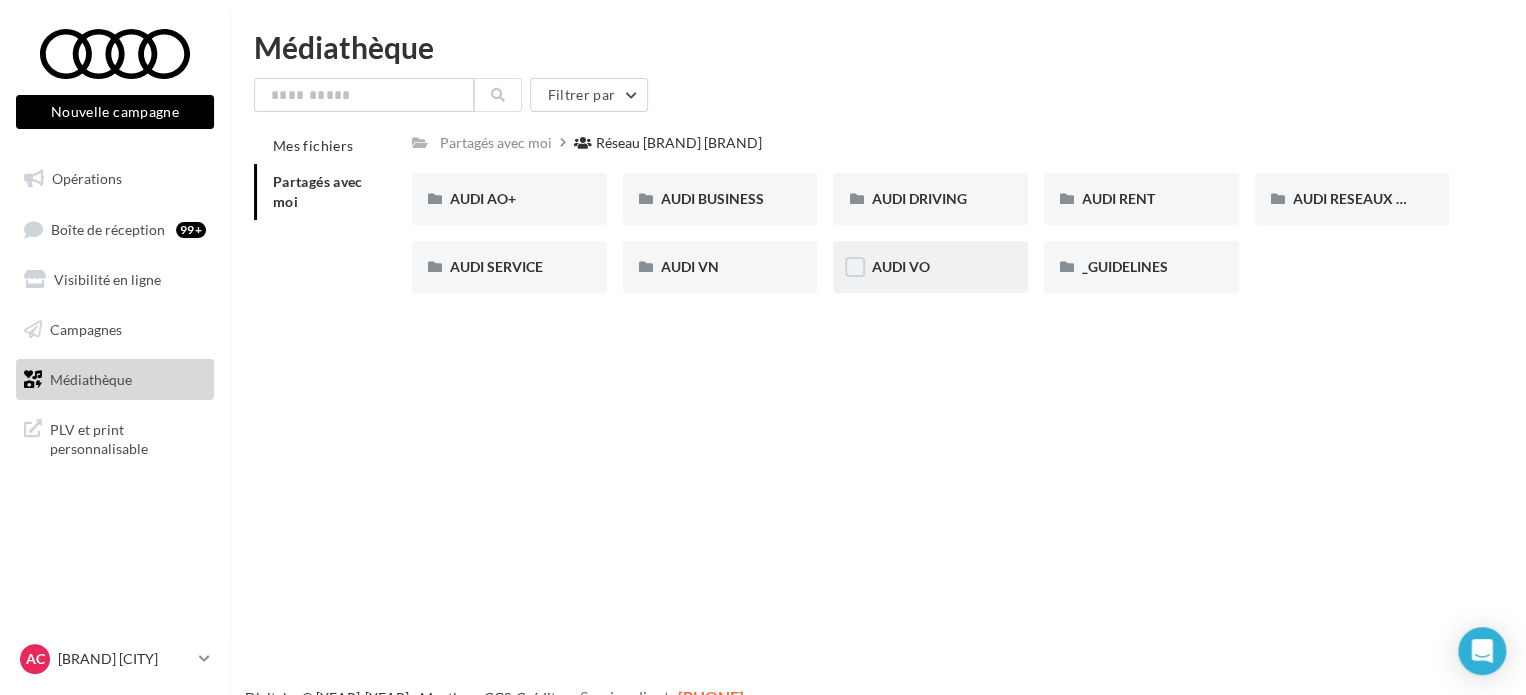 click on "AUDI VO" at bounding box center [509, 199] 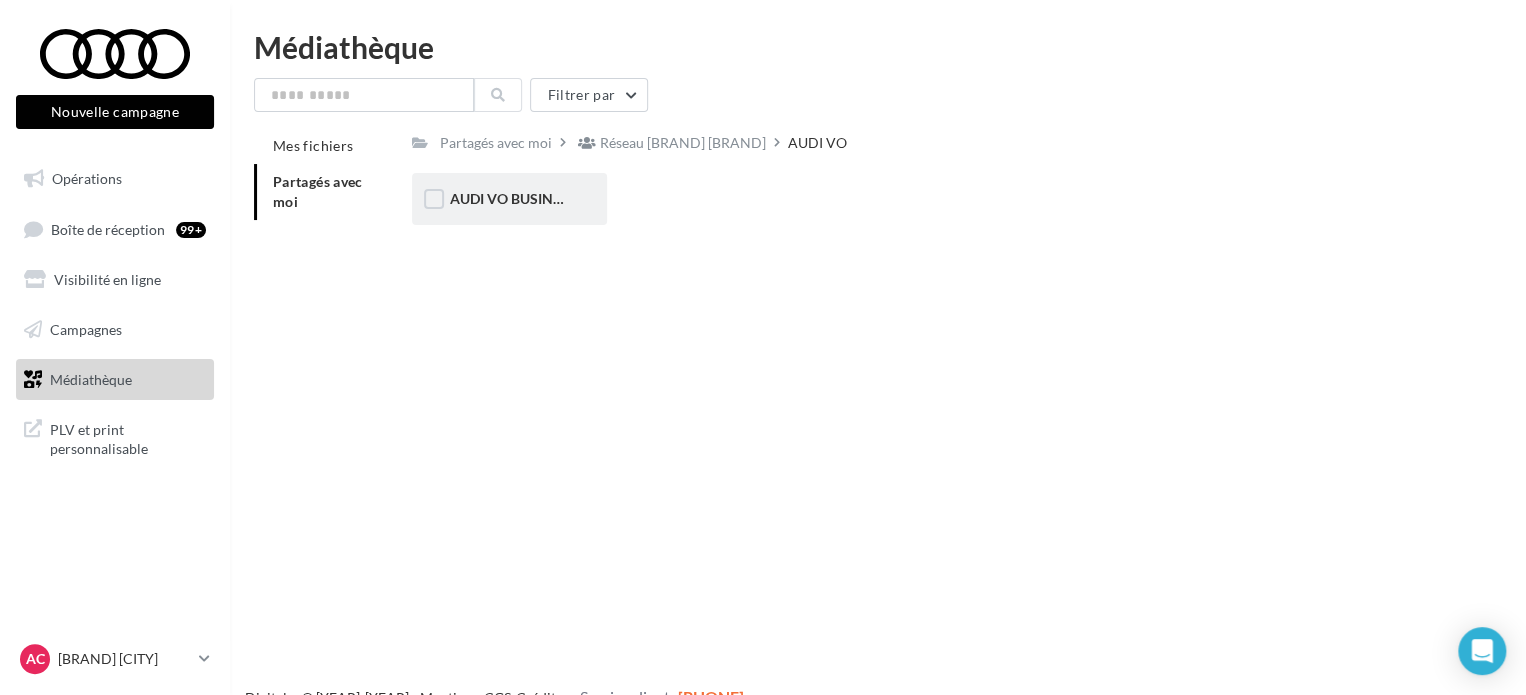 click on "AUDI VO BUSINESS JUIN" at bounding box center [530, 198] 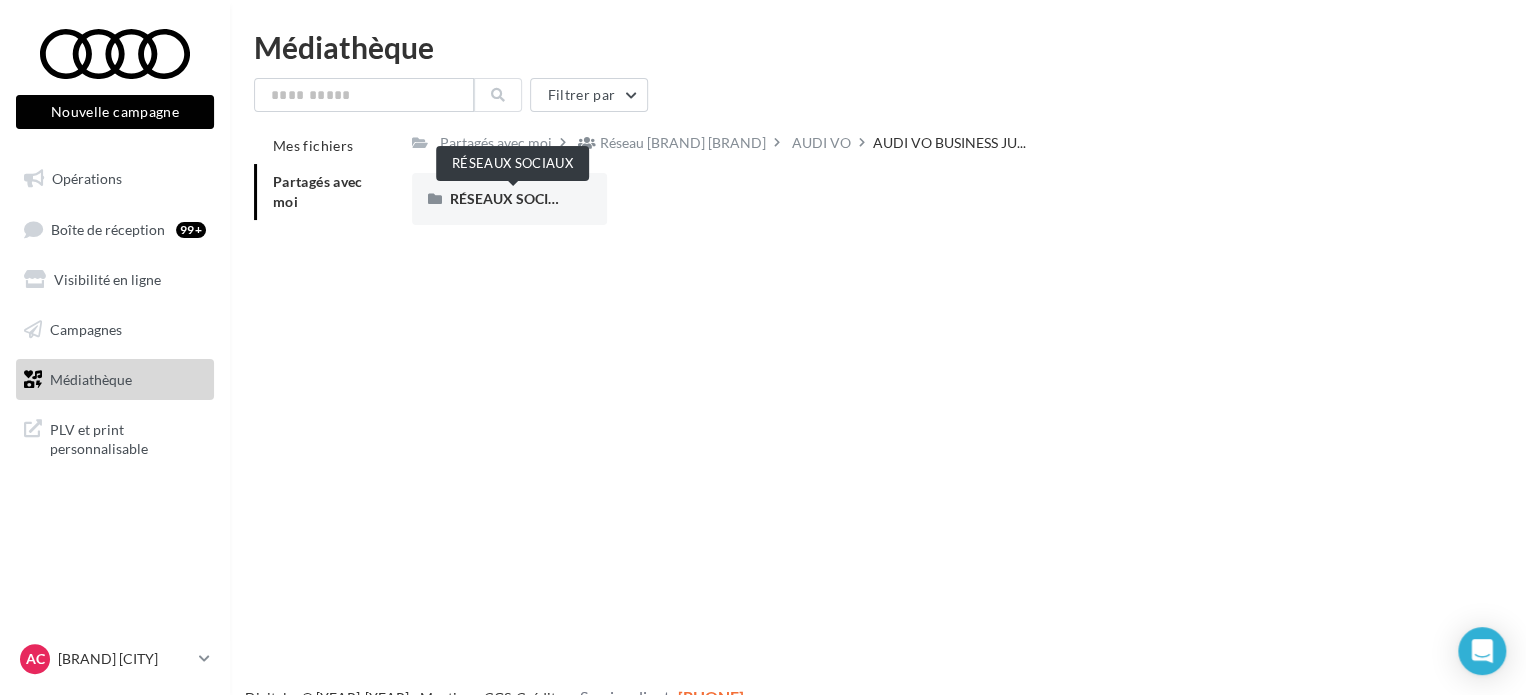 click on "RÉSEAUX SOCIAUX" at bounding box center [514, 198] 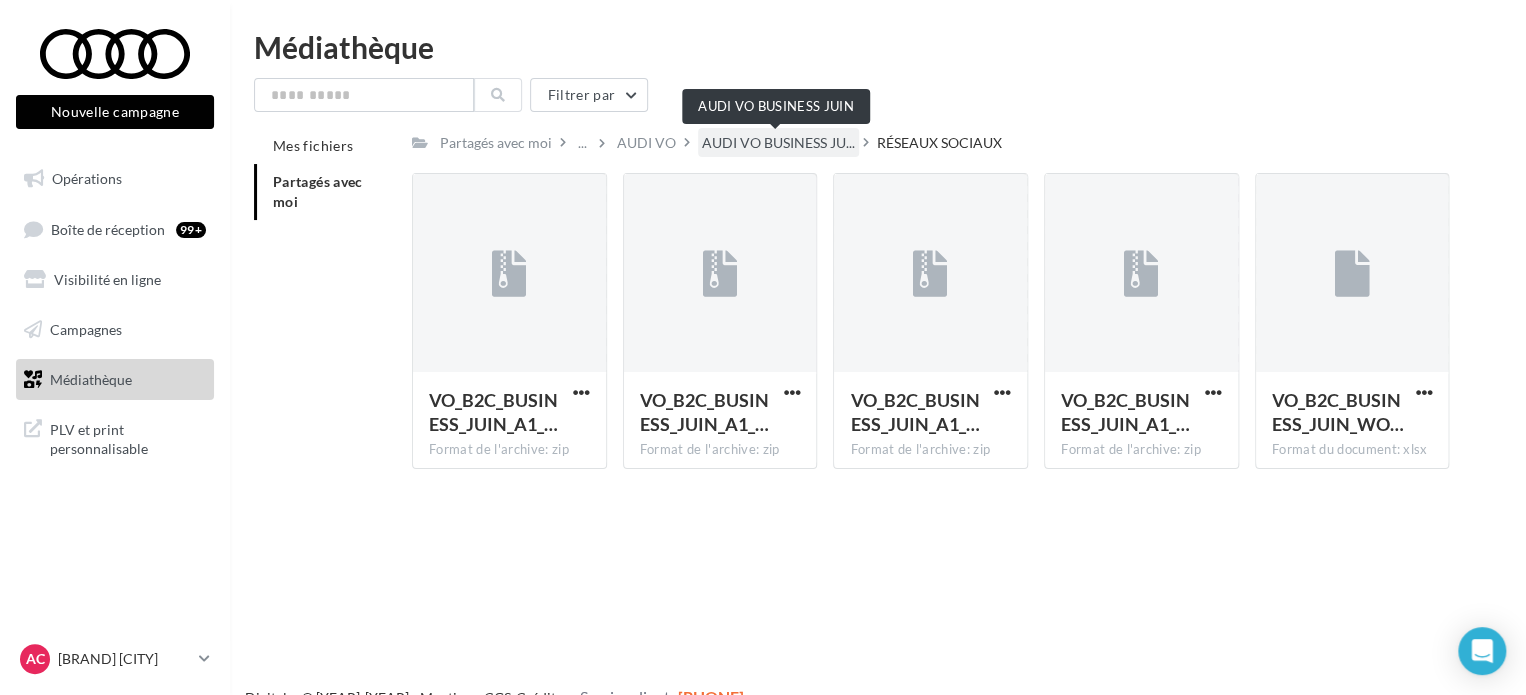 click on "AUDI VO BUSINESS JU..." at bounding box center [778, 143] 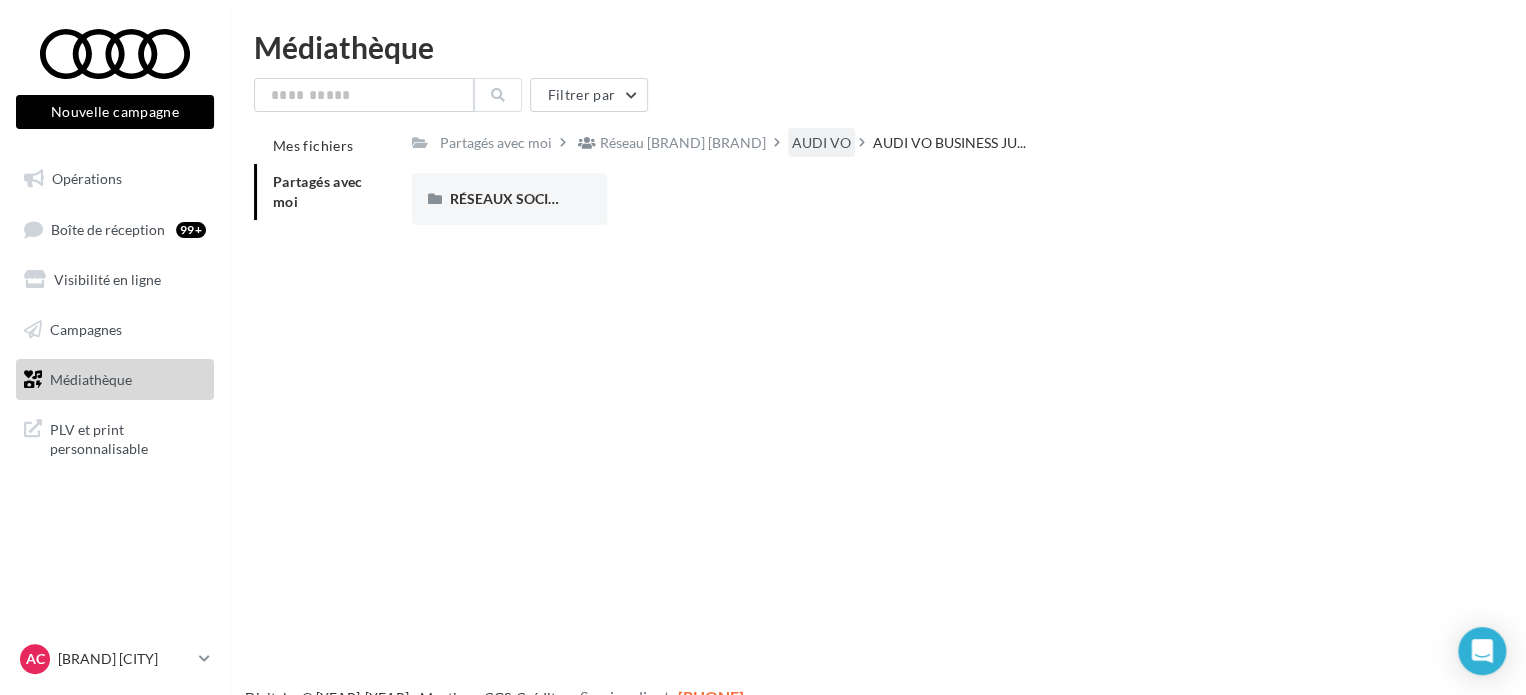 click on "AUDI VO" at bounding box center (496, 143) 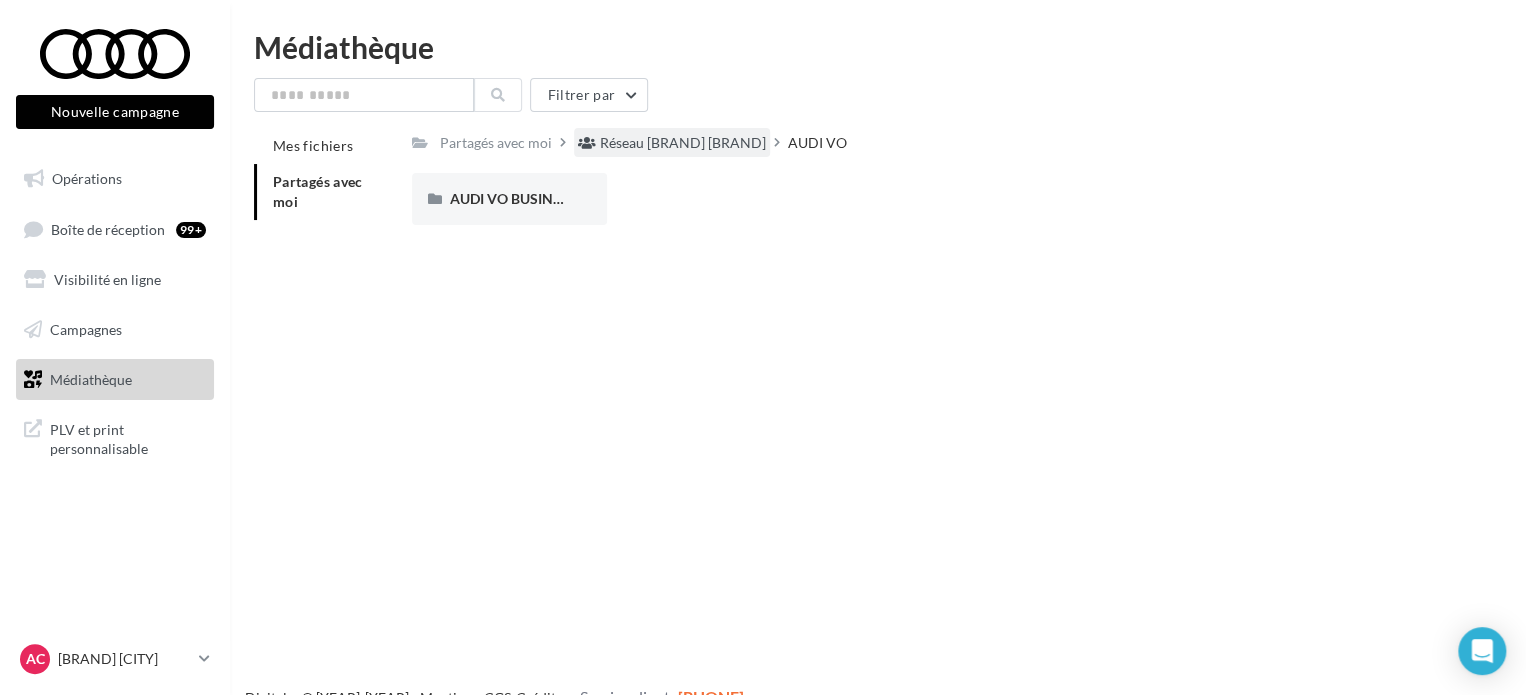 click on "Réseau [BRAND] [BRAND]" at bounding box center [683, 143] 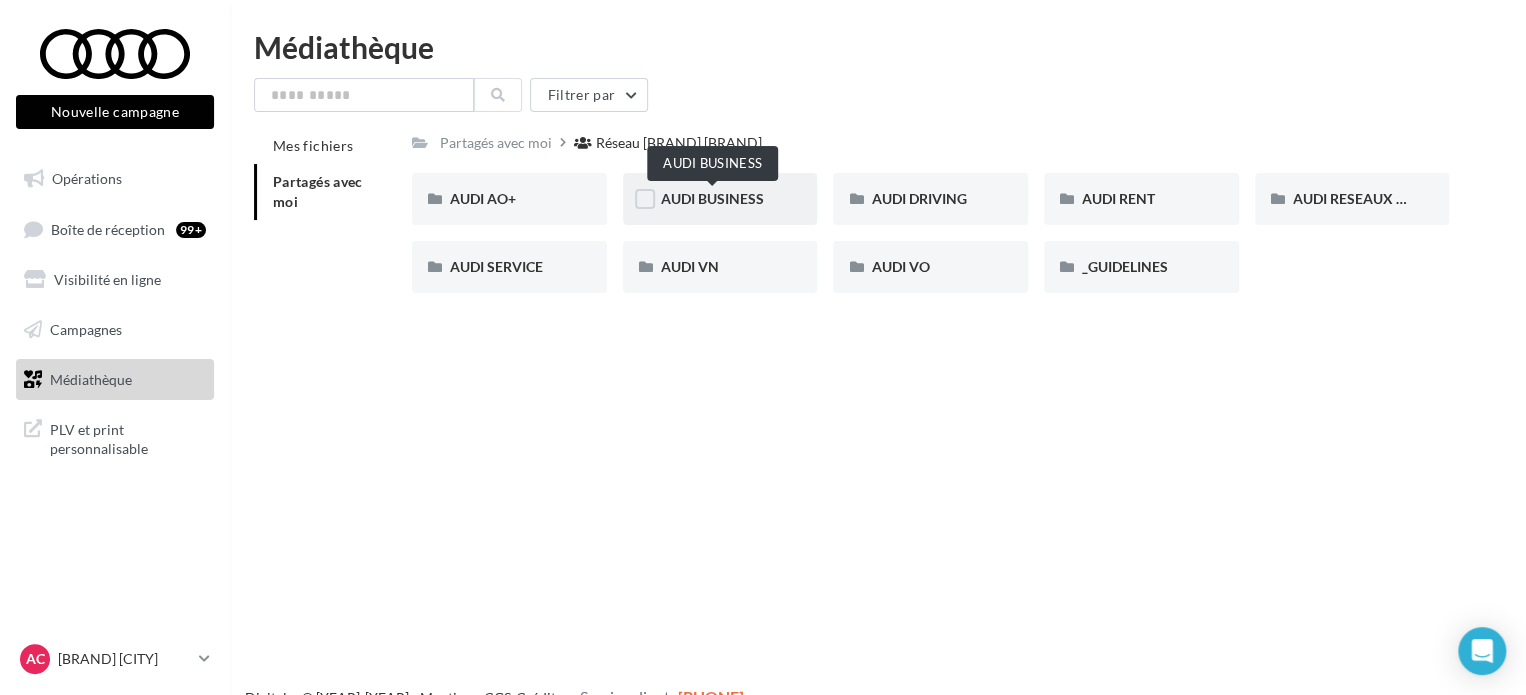click on "AUDI BUSINESS" at bounding box center (712, 198) 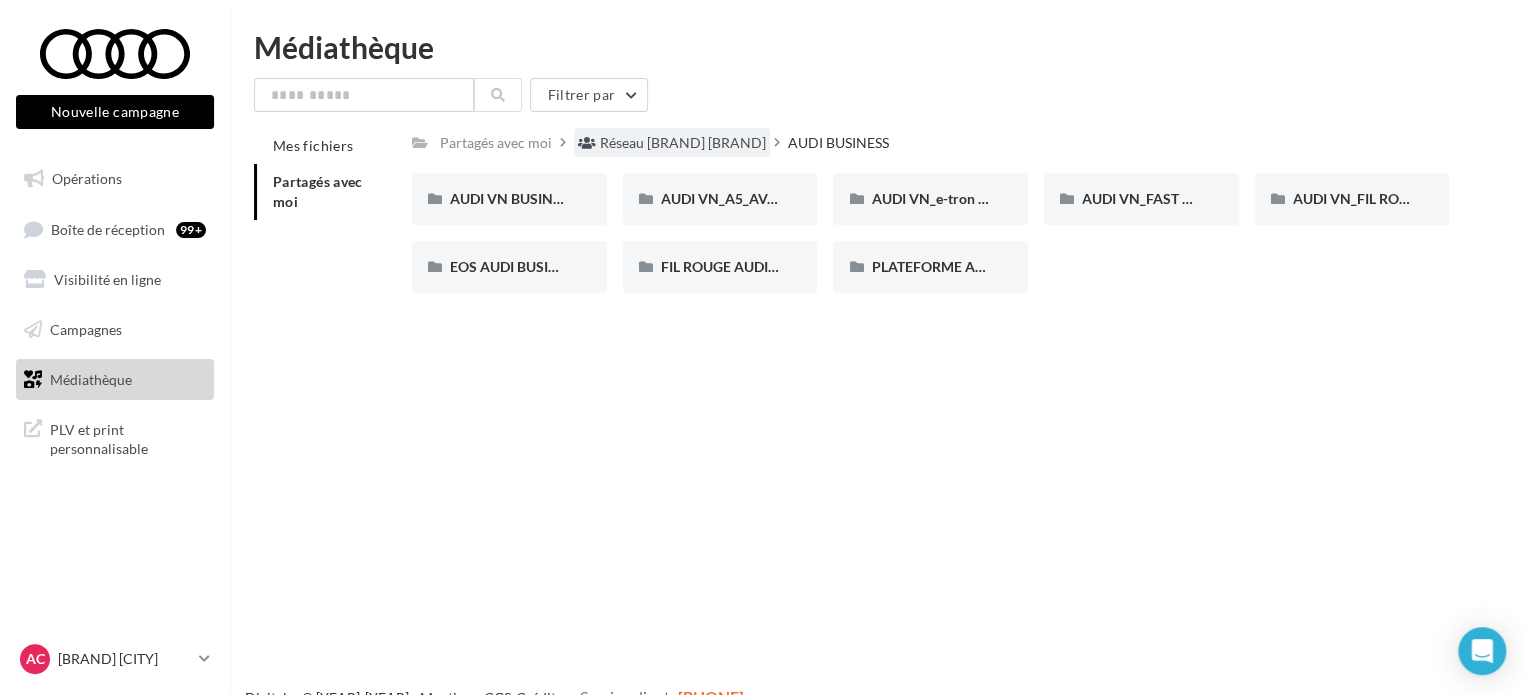 click on "Réseau [BRAND] [BRAND]" at bounding box center [683, 143] 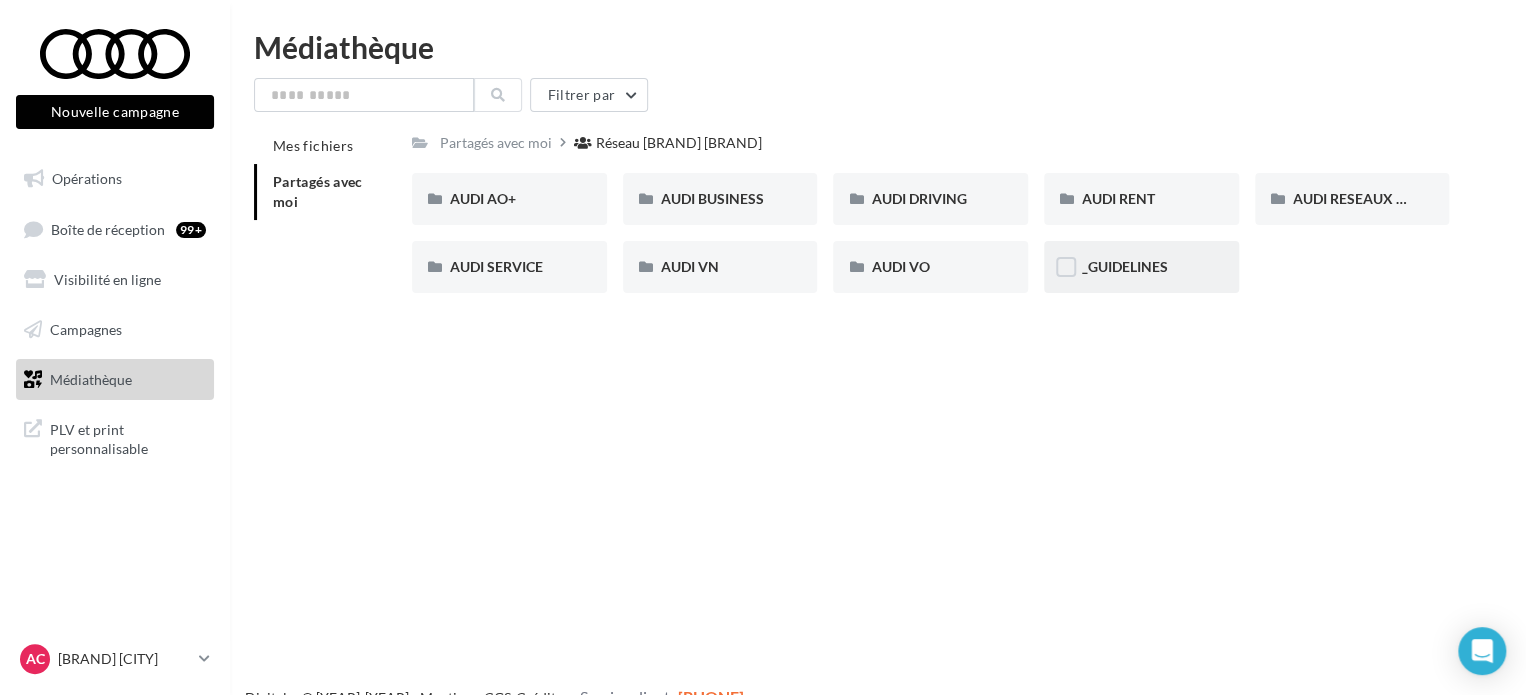 click on "_GUIDELINES" at bounding box center (1125, 266) 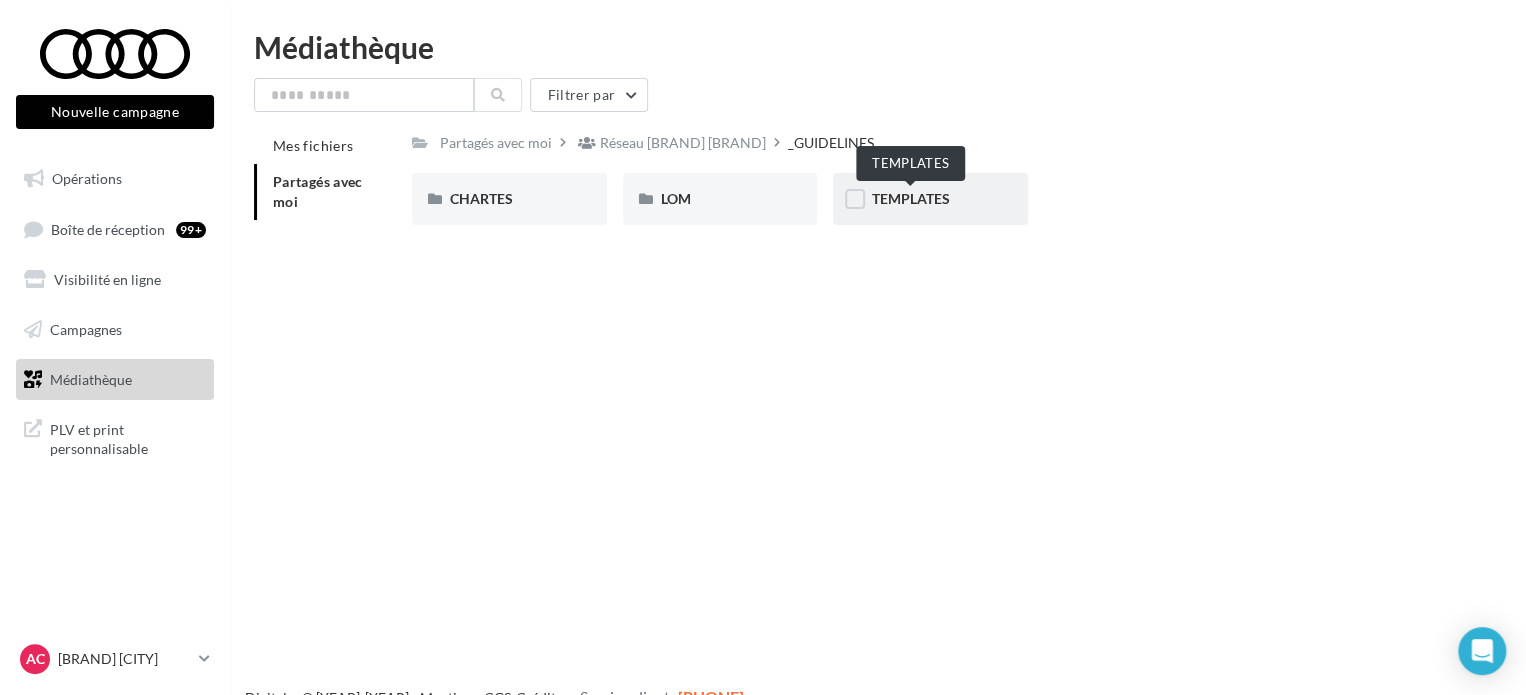 click on "TEMPLATES" at bounding box center (910, 198) 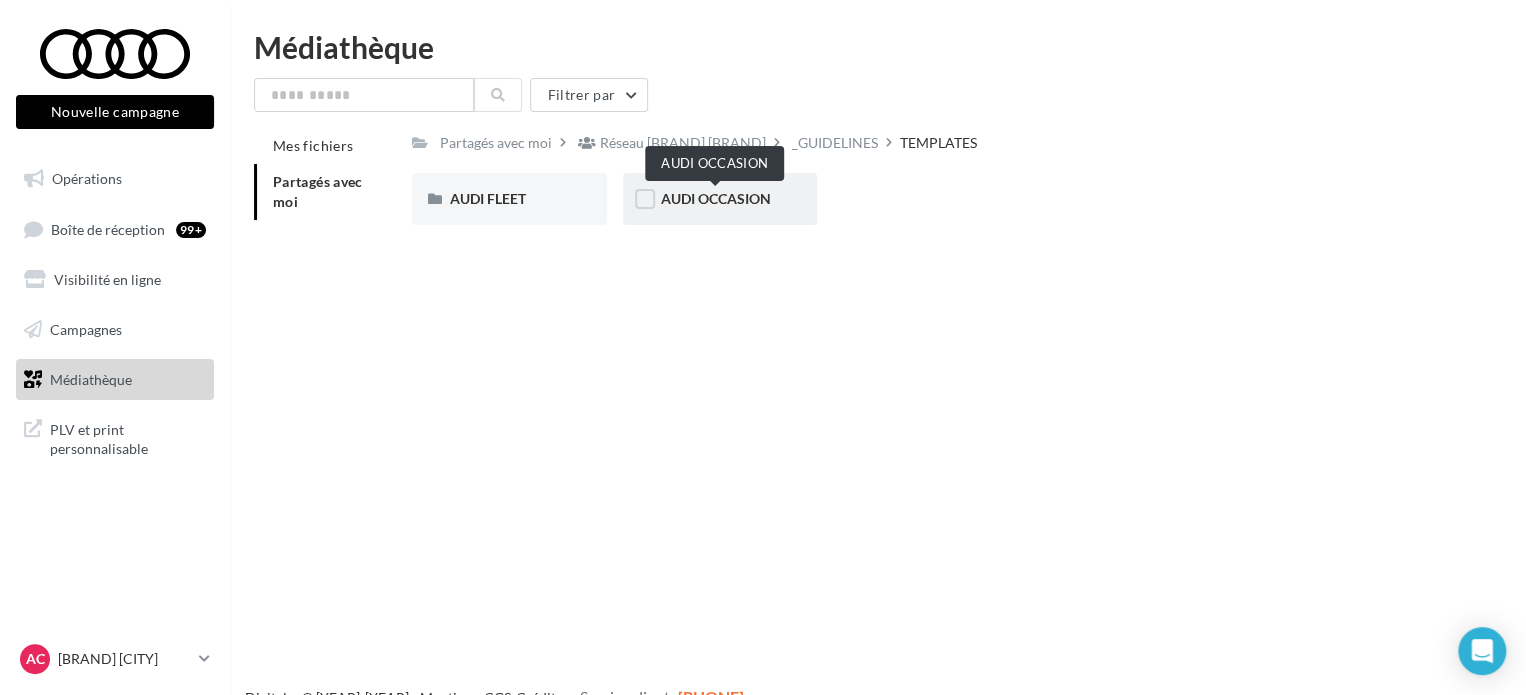 click on "AUDI OCCASION" at bounding box center [716, 198] 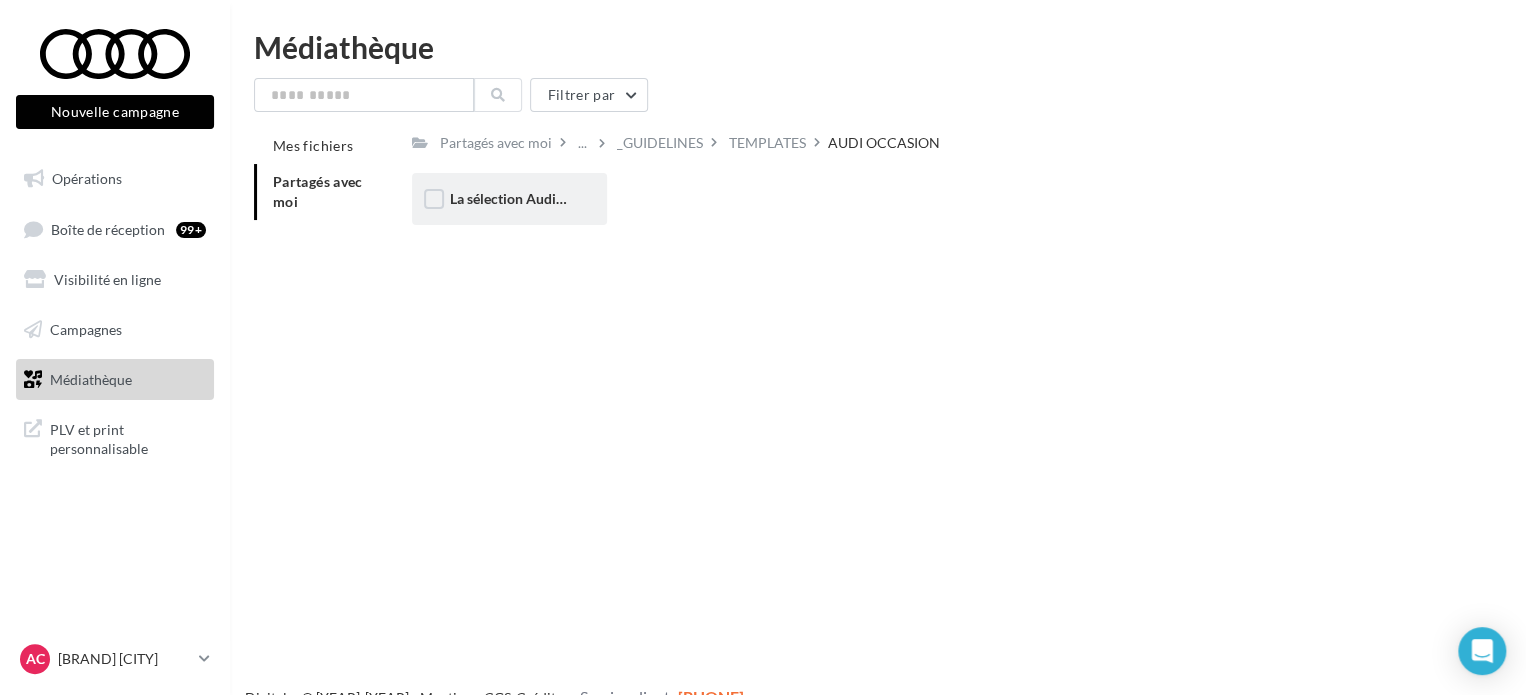 click on "La sélection Audi Occasion" at bounding box center (509, 199) 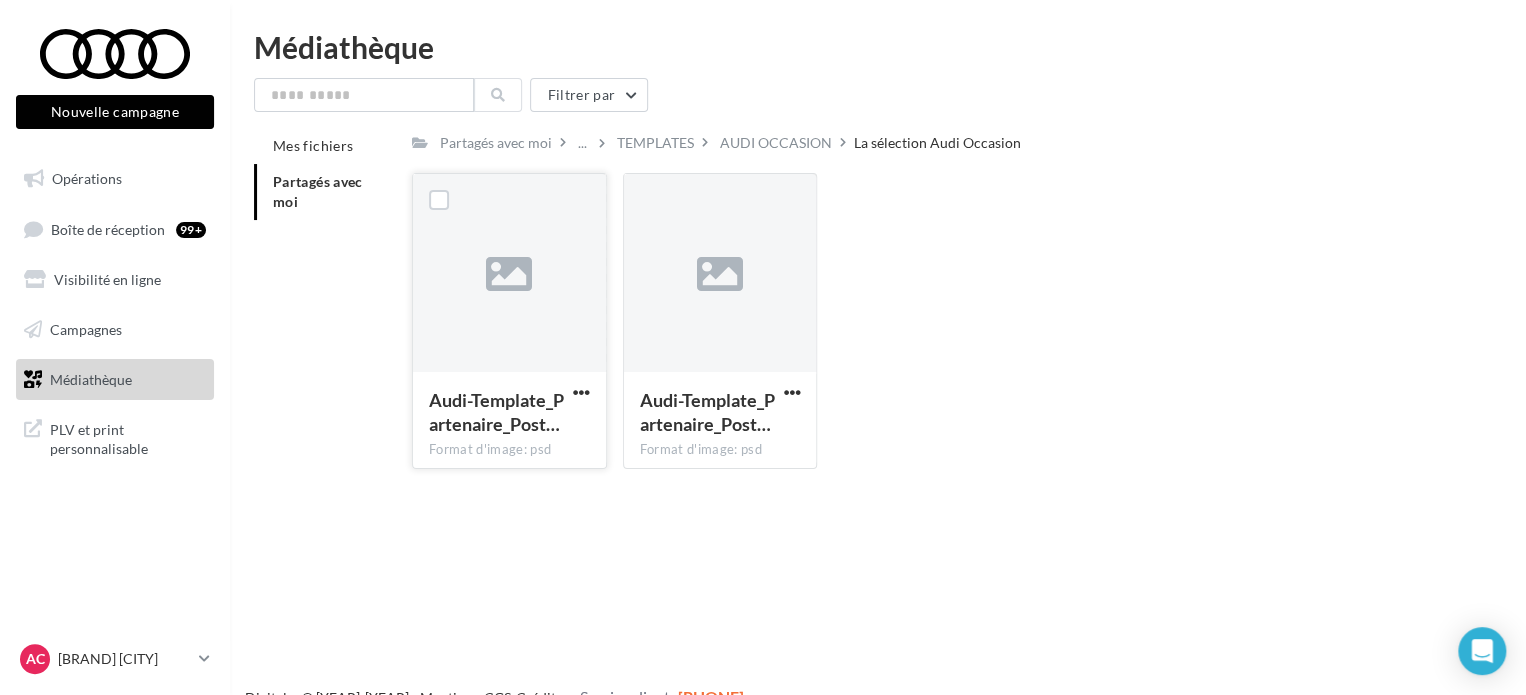 click at bounding box center (509, 274) 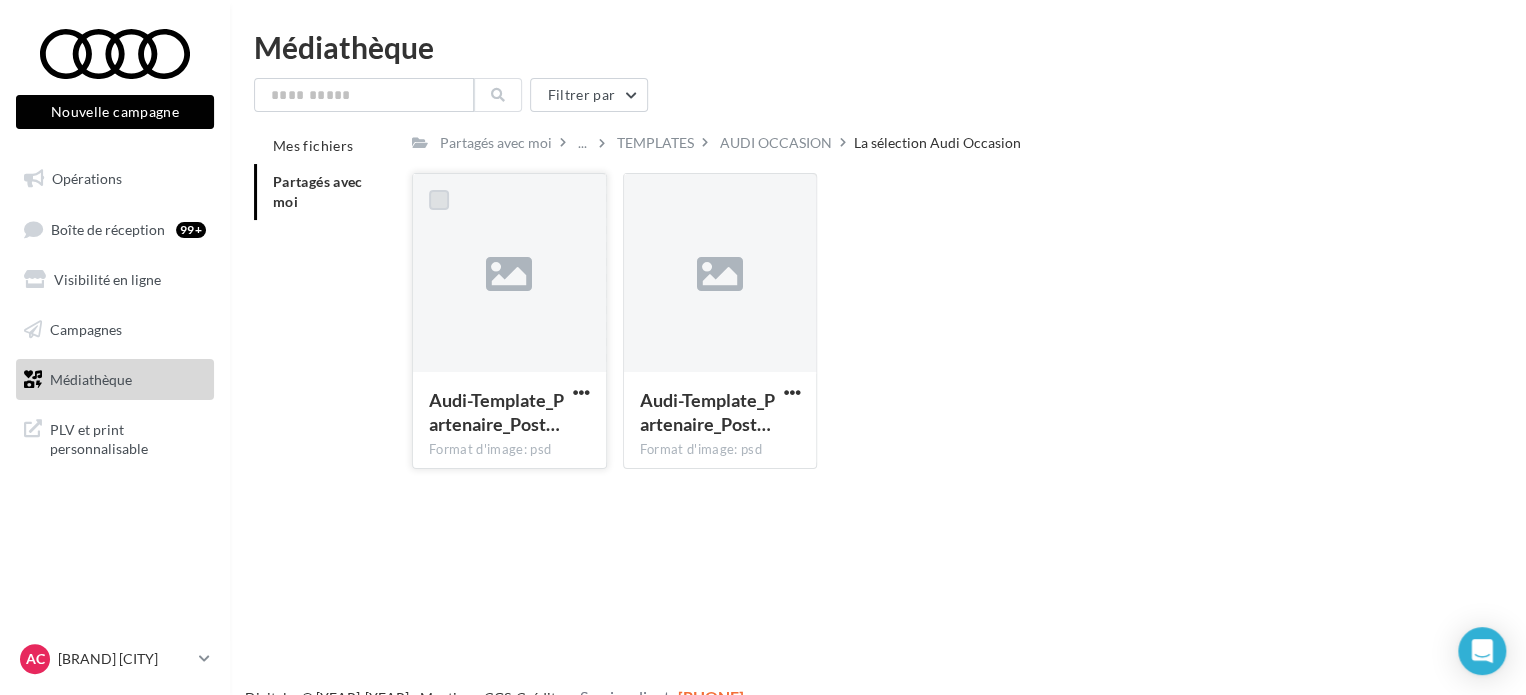 click at bounding box center (439, 200) 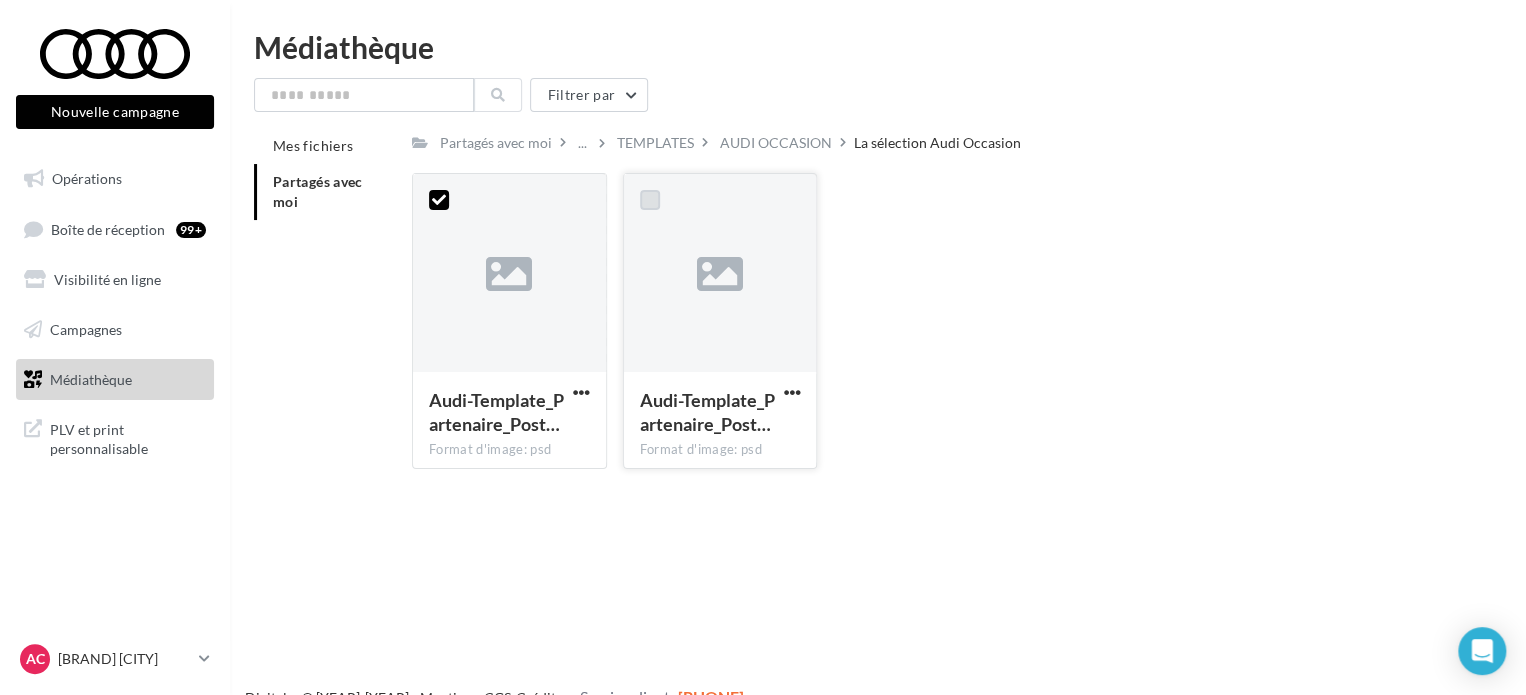 click at bounding box center (650, 200) 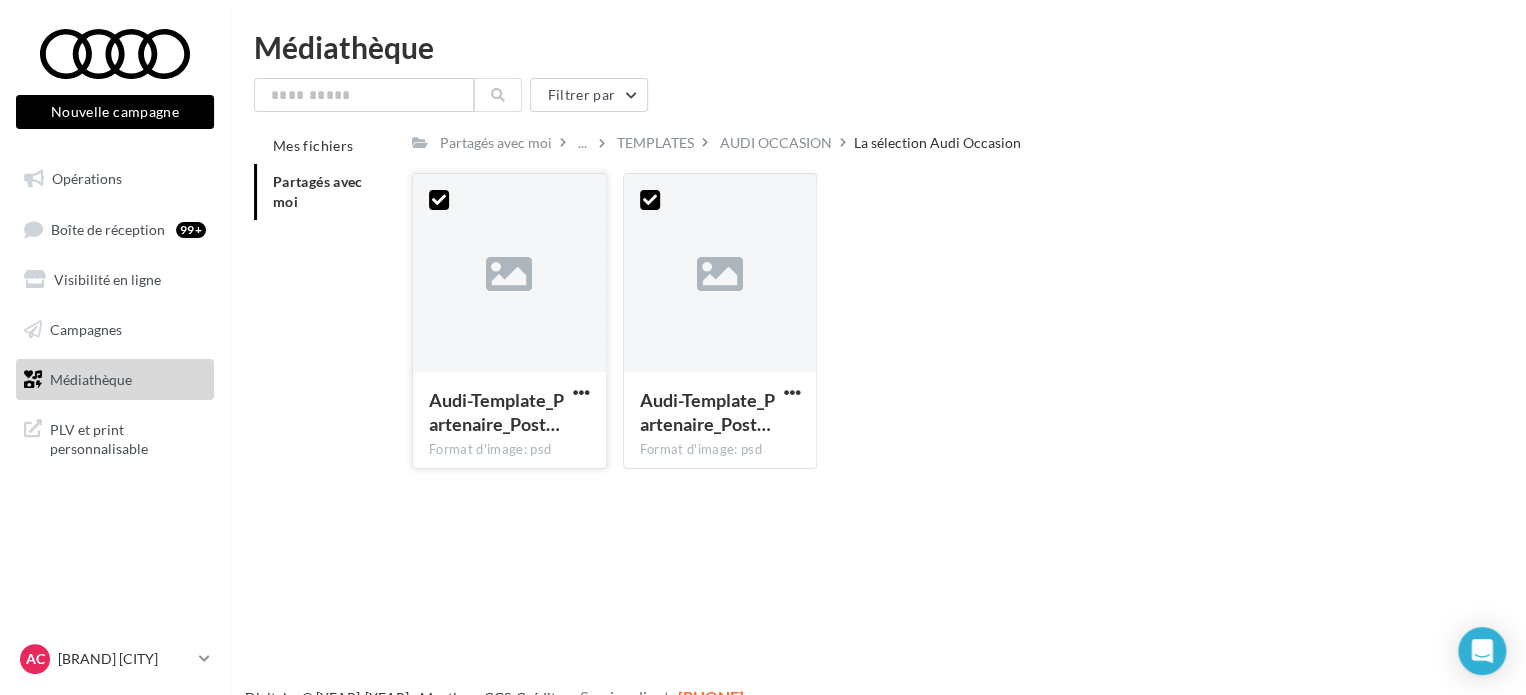 click at bounding box center [509, 274] 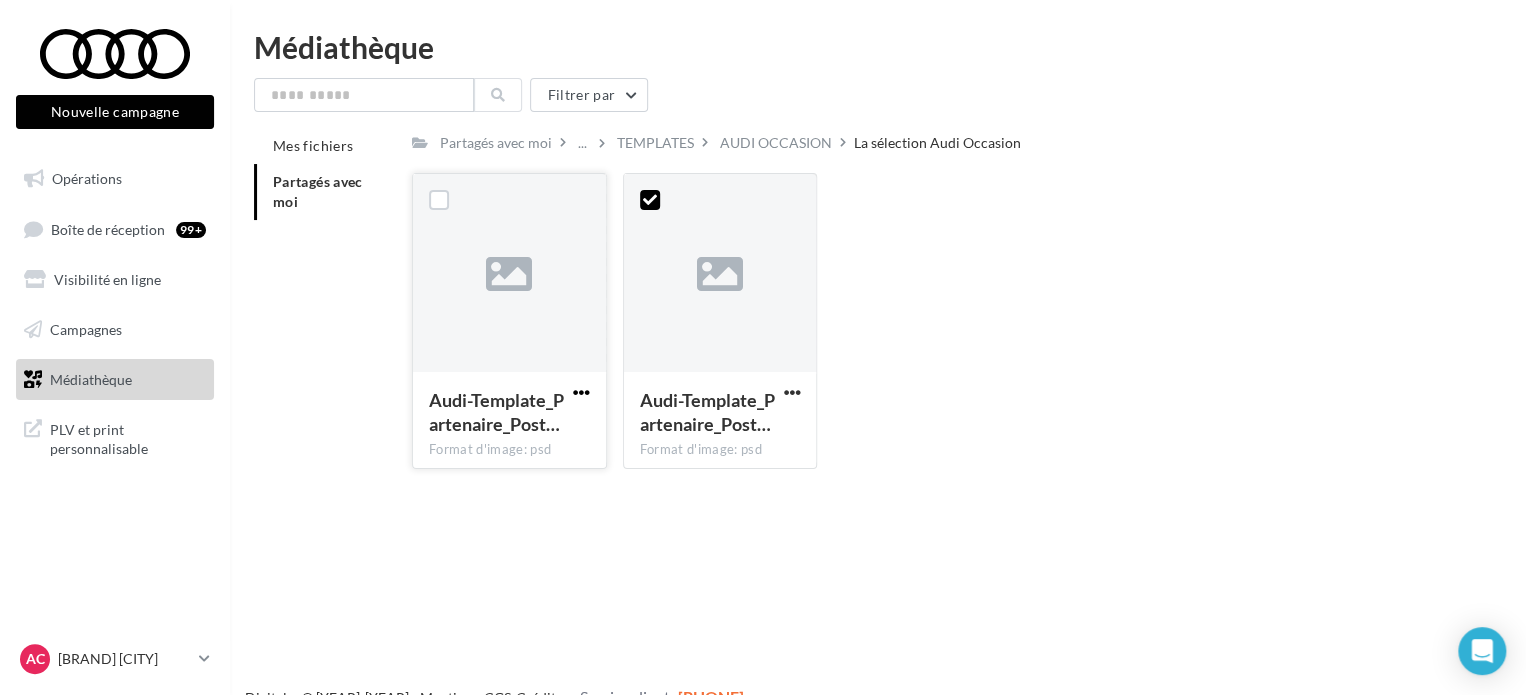 click at bounding box center [581, 392] 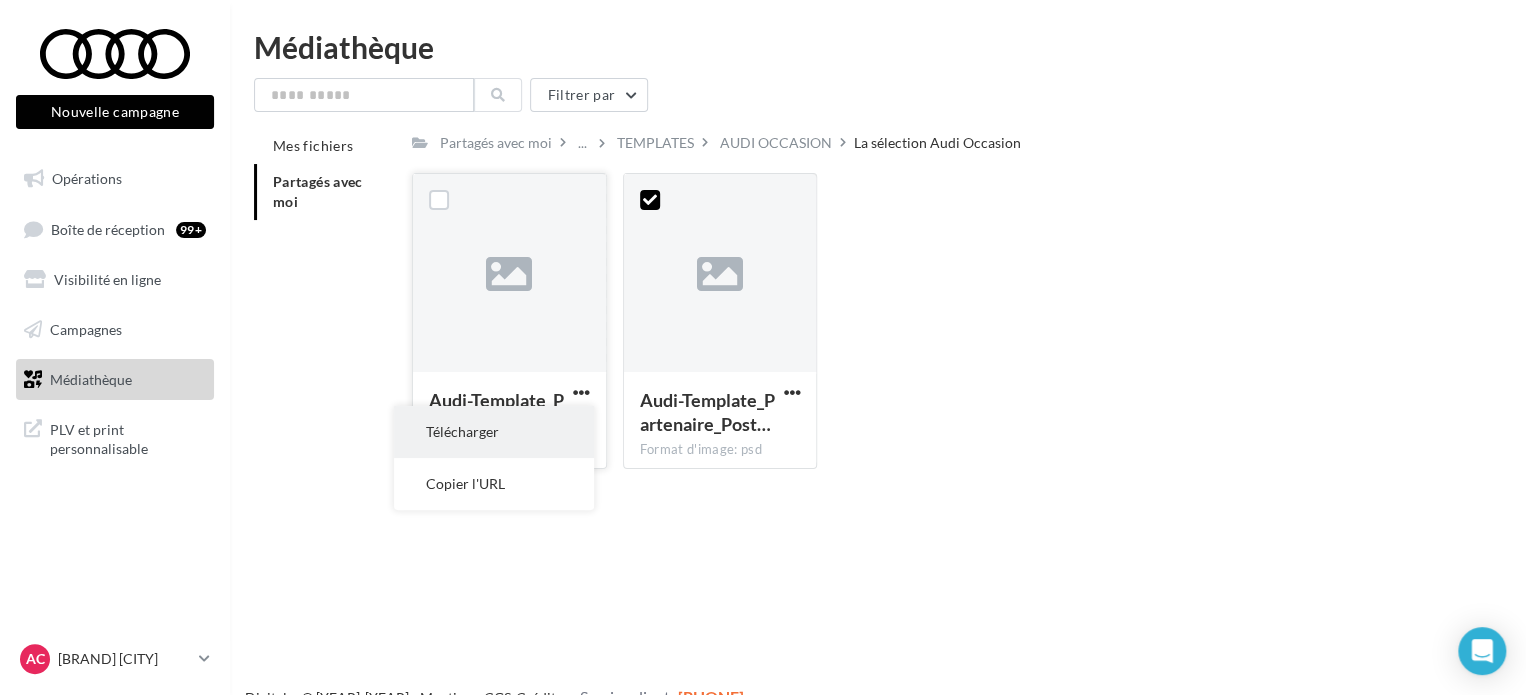 click on "Télécharger" at bounding box center (494, 432) 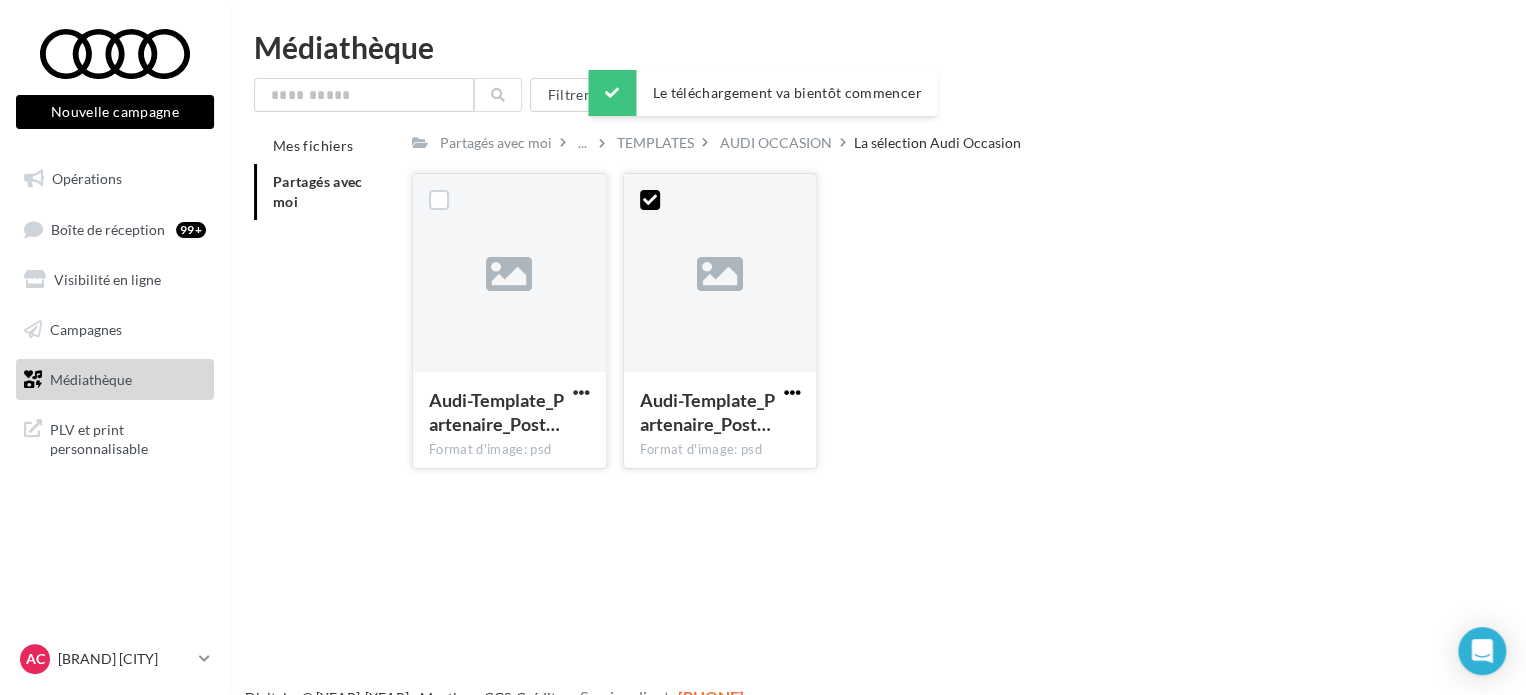 click at bounding box center [581, 392] 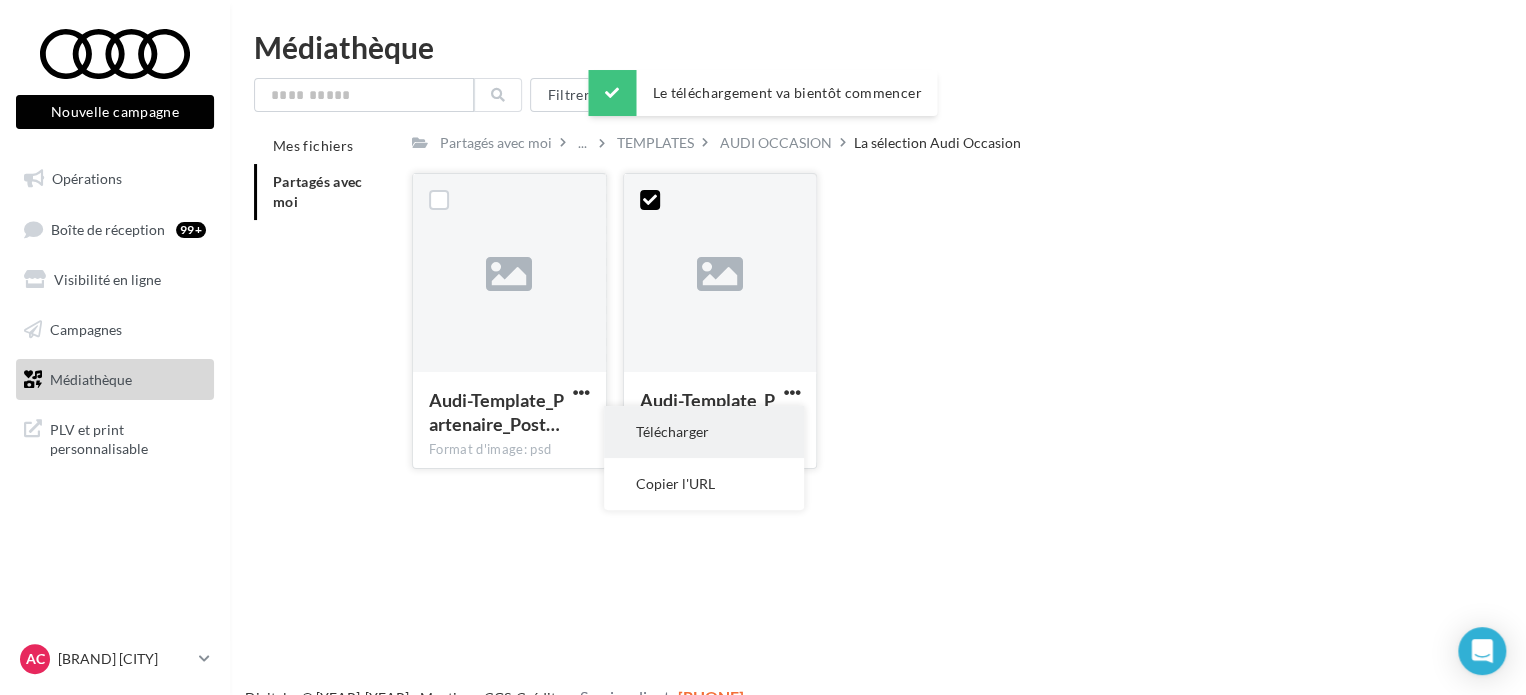 click on "Télécharger" at bounding box center (704, 432) 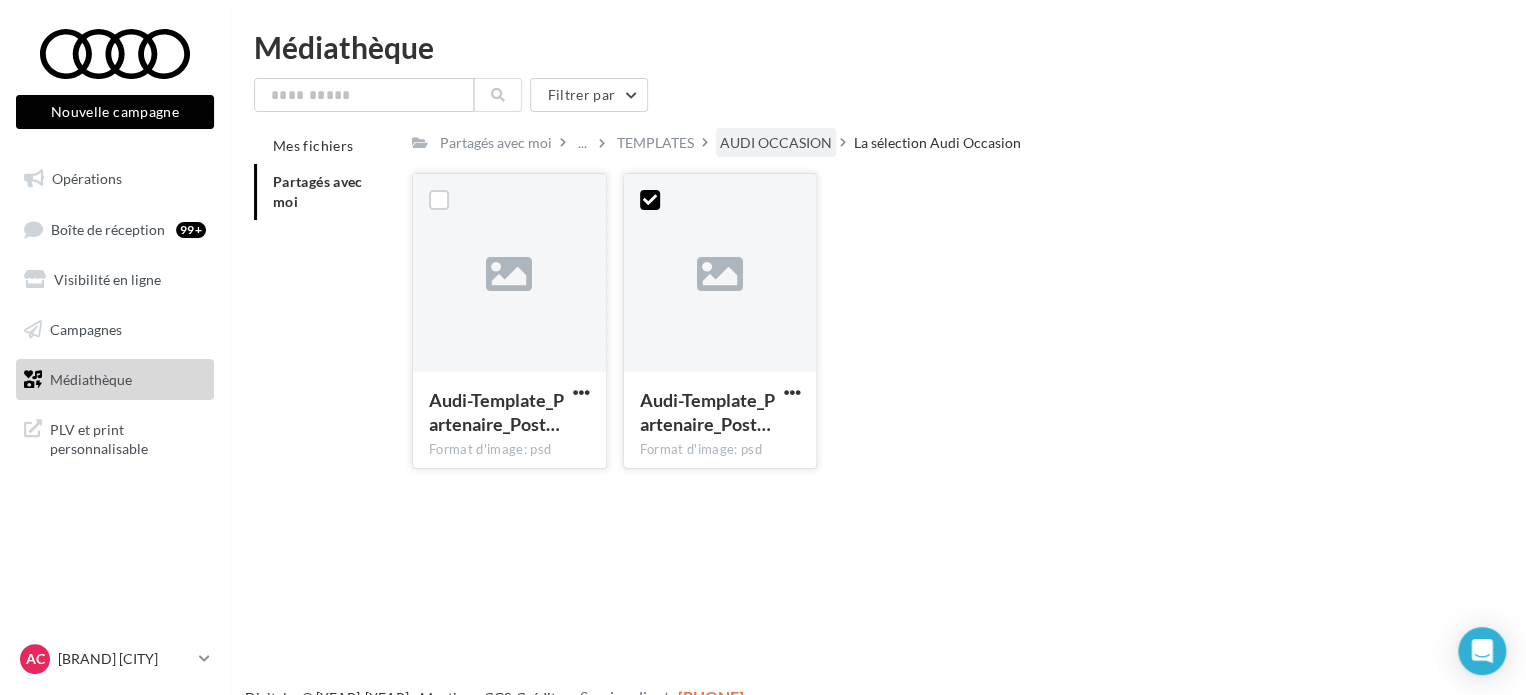 click on "AUDI OCCASION" at bounding box center (496, 143) 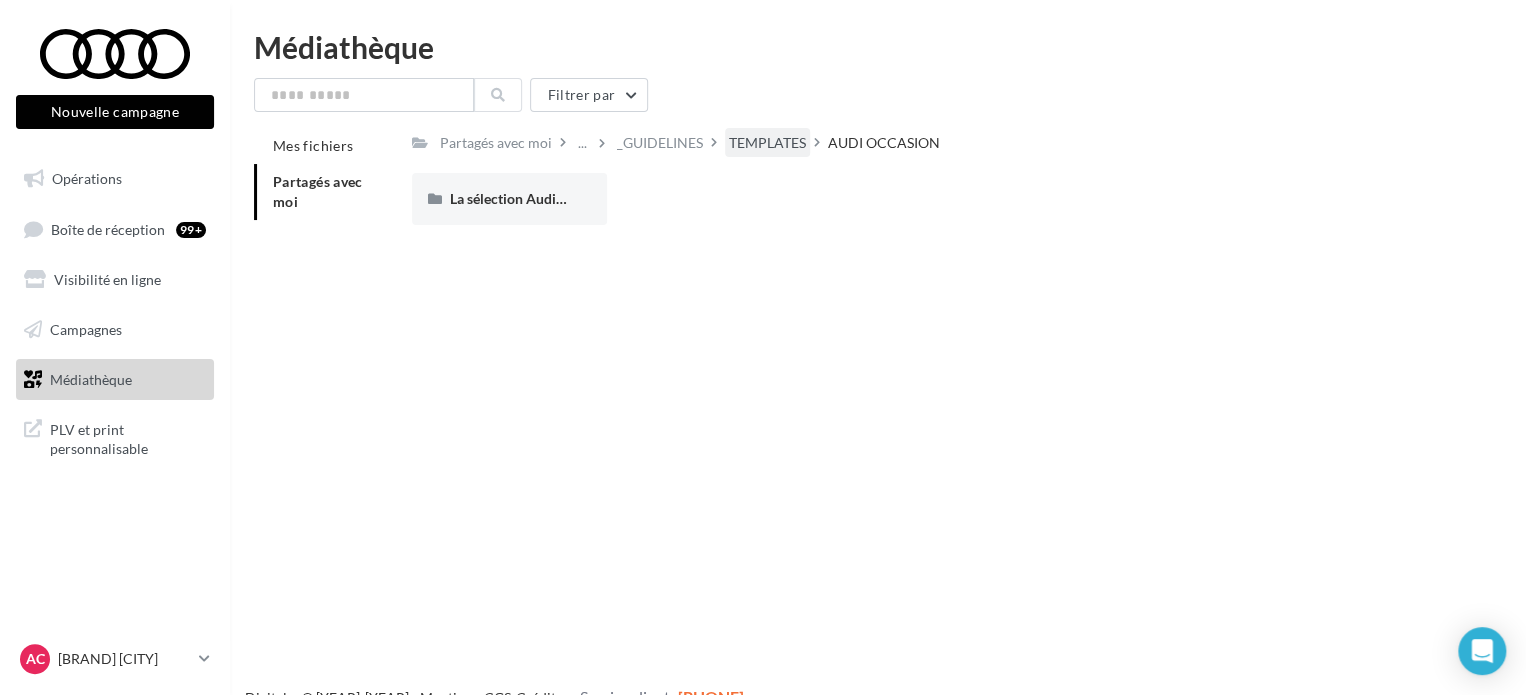 click on "TEMPLATES" at bounding box center [496, 143] 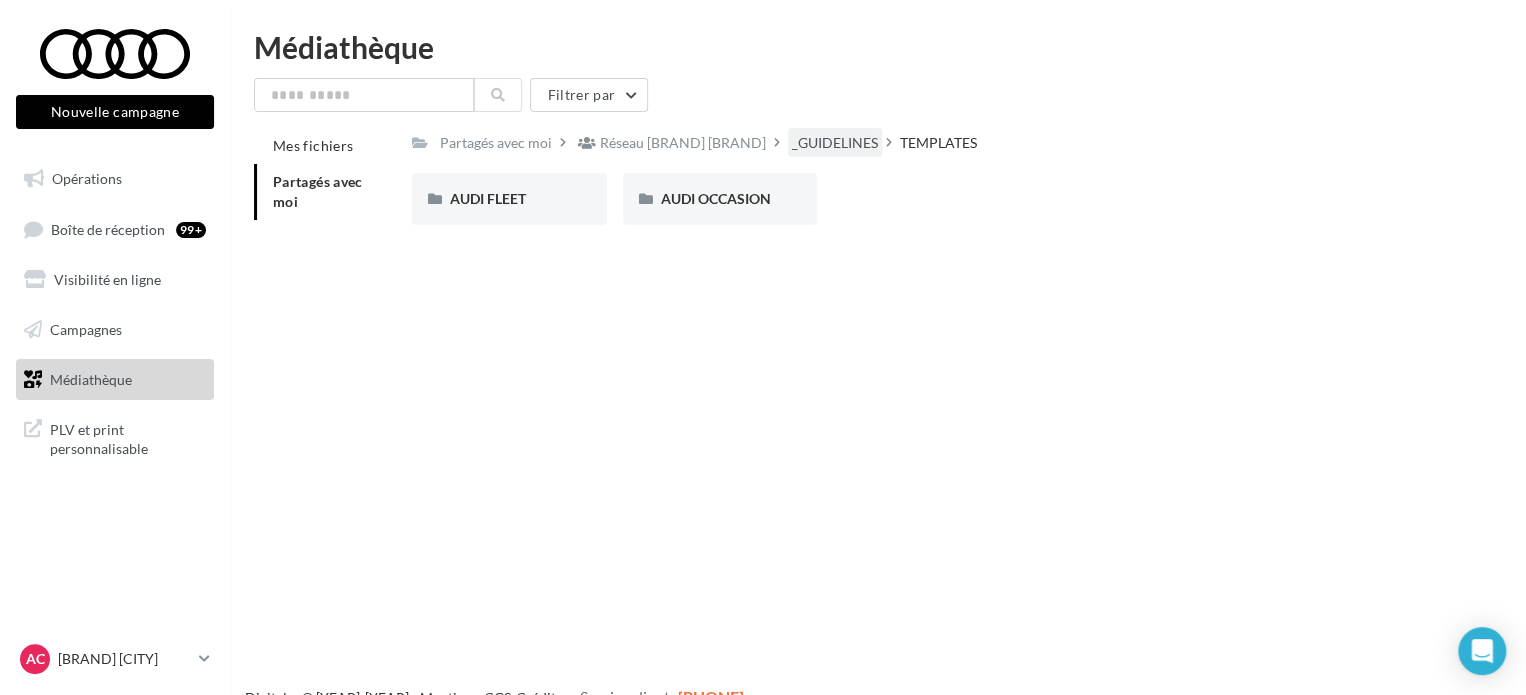 click on "_GUIDELINES" at bounding box center [496, 142] 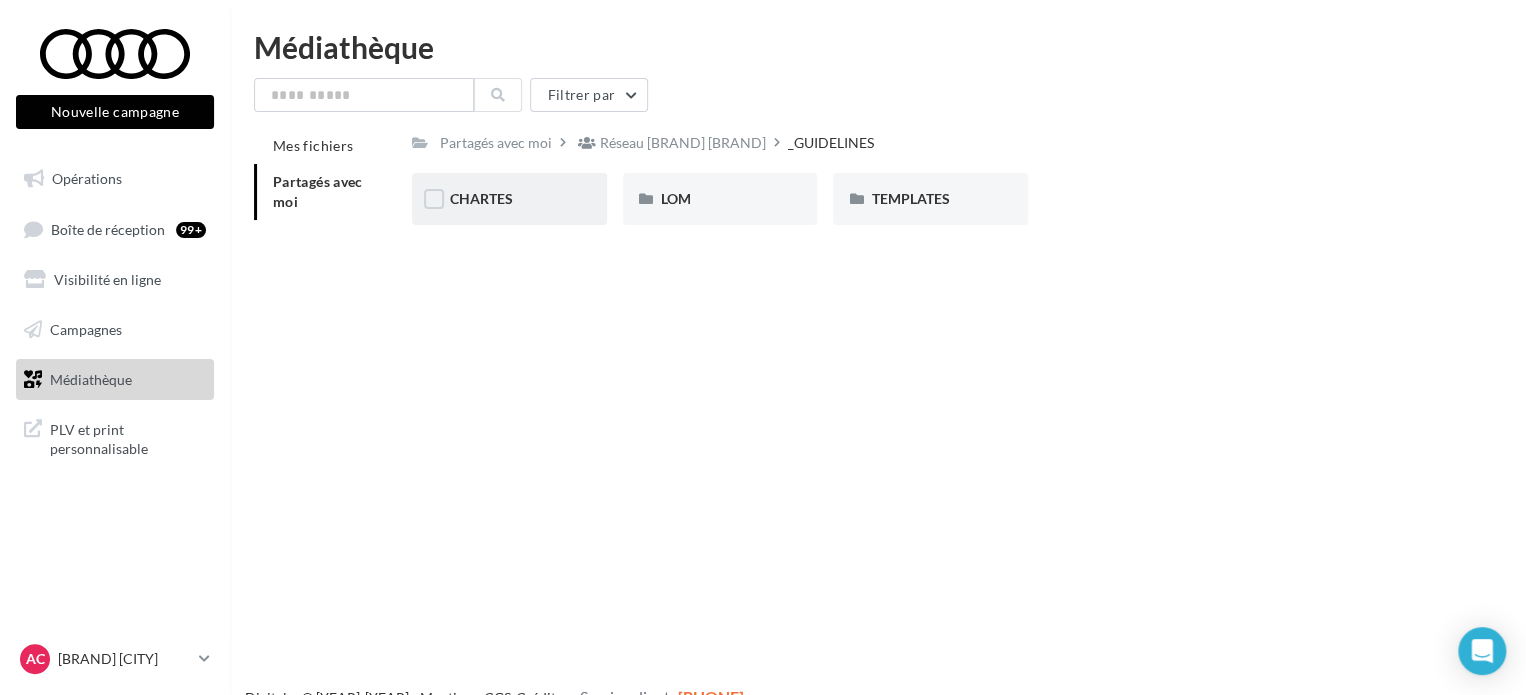 click on "CHARTES" at bounding box center [509, 199] 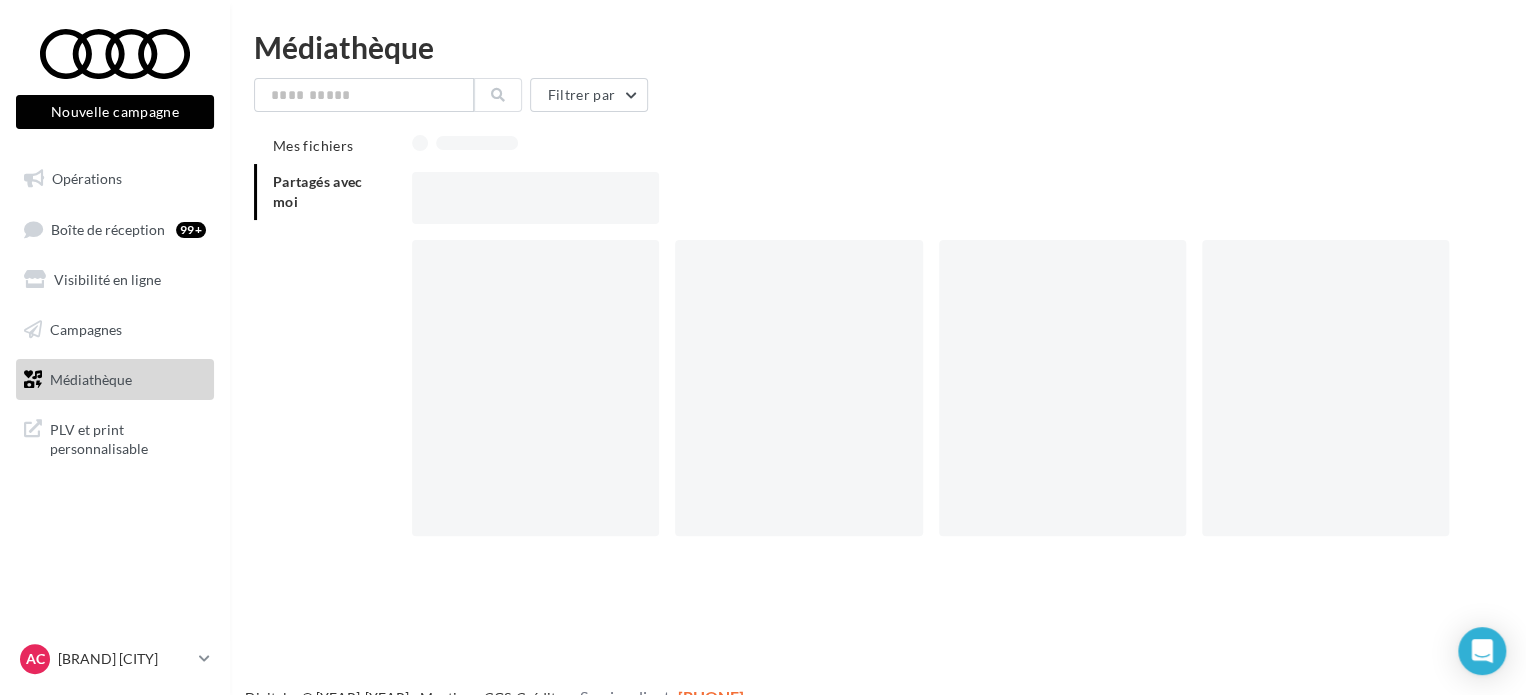 click at bounding box center (535, 198) 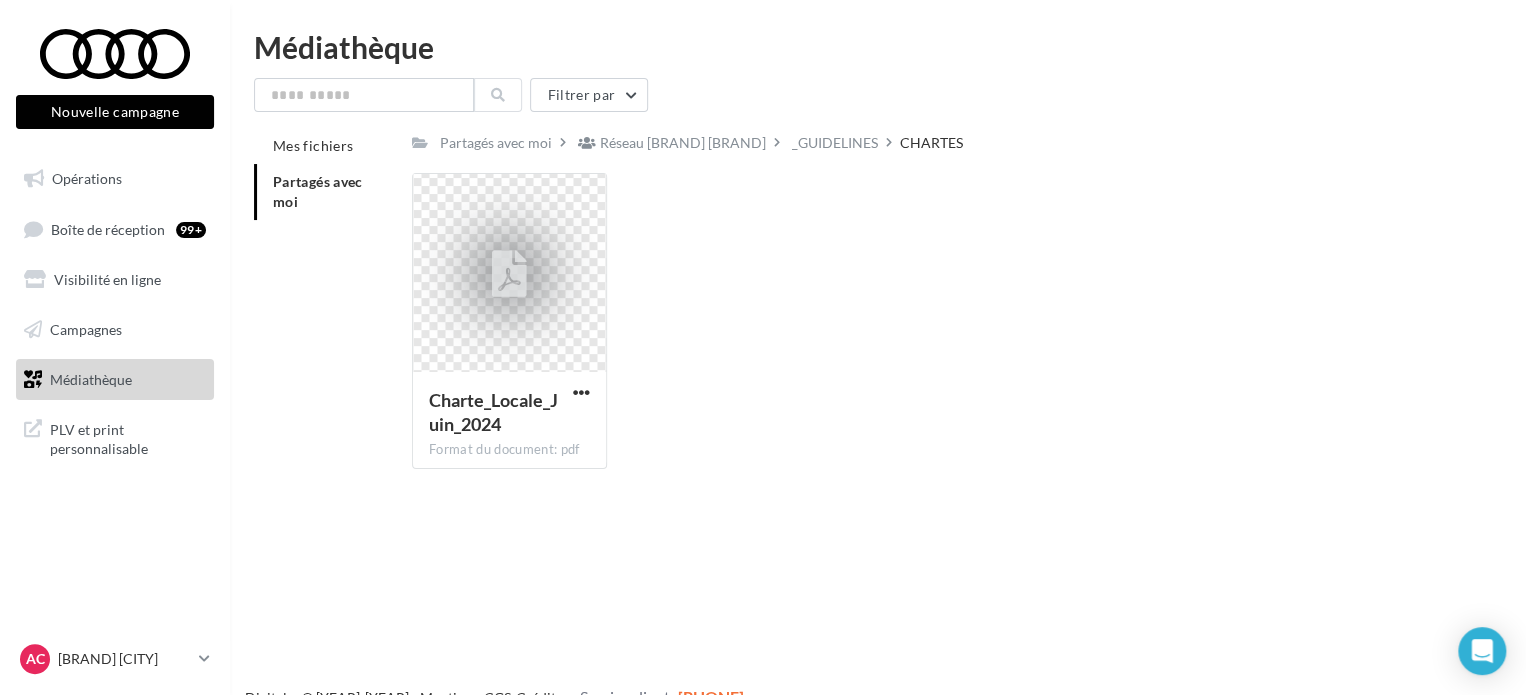 click on "[FILENAME]  Format du document: pdf                   [FILENAME]" at bounding box center [938, 173] 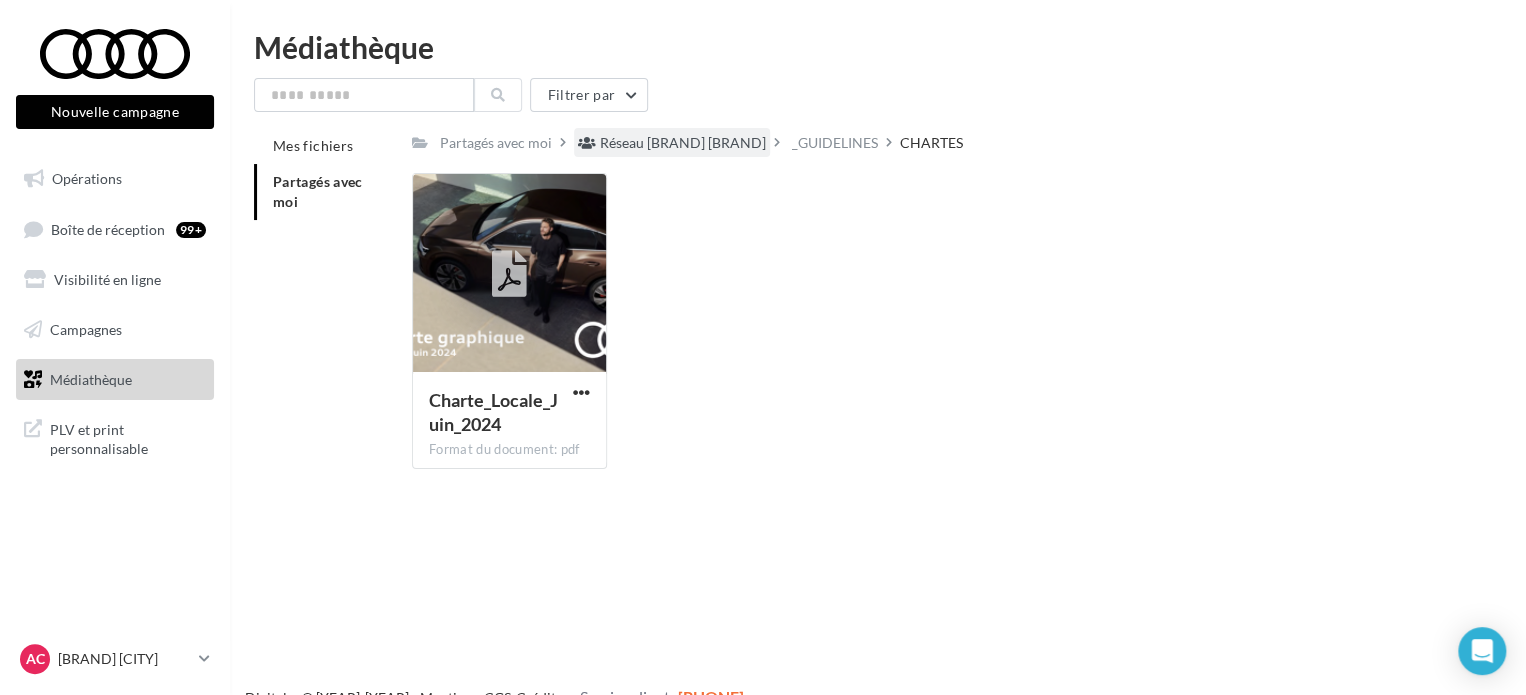 click on "Réseau [BRAND] [BRAND]" at bounding box center [683, 143] 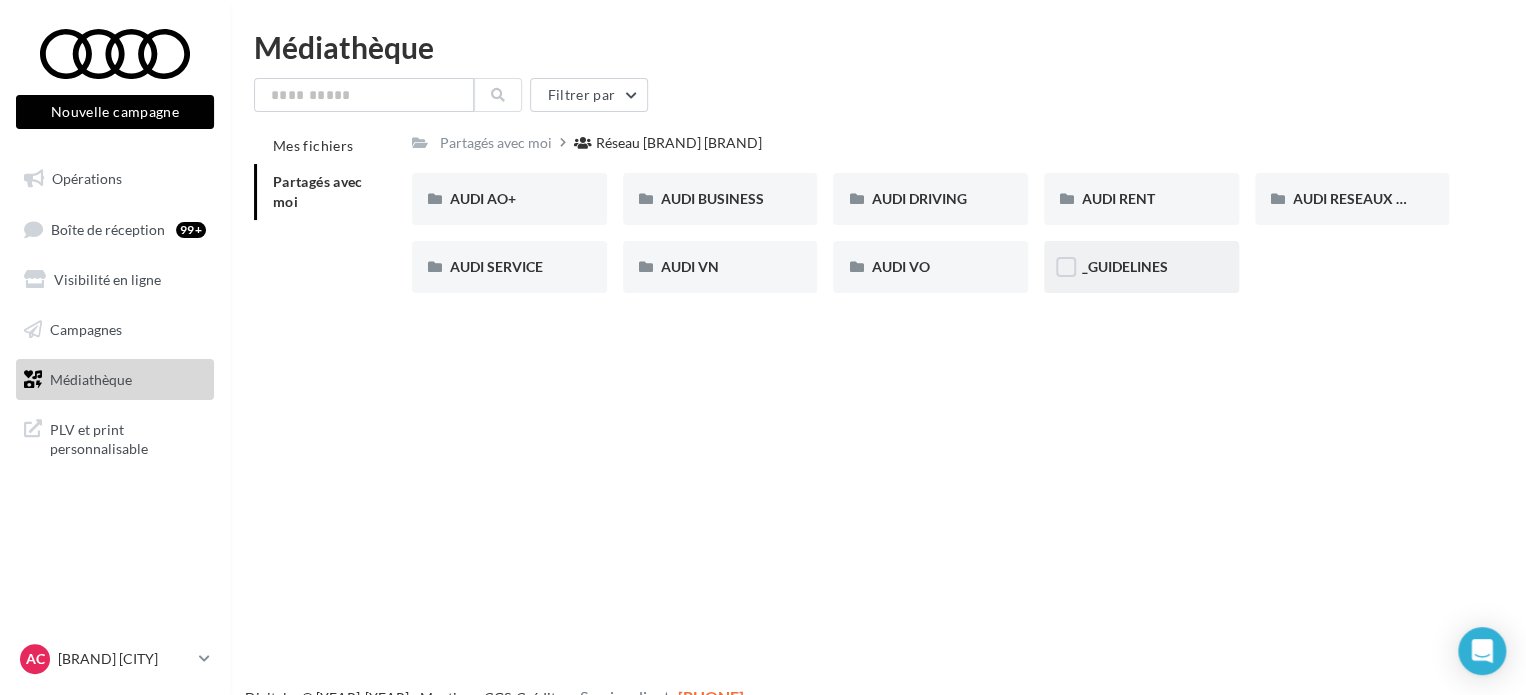 click on "_GUIDELINES" at bounding box center [509, 199] 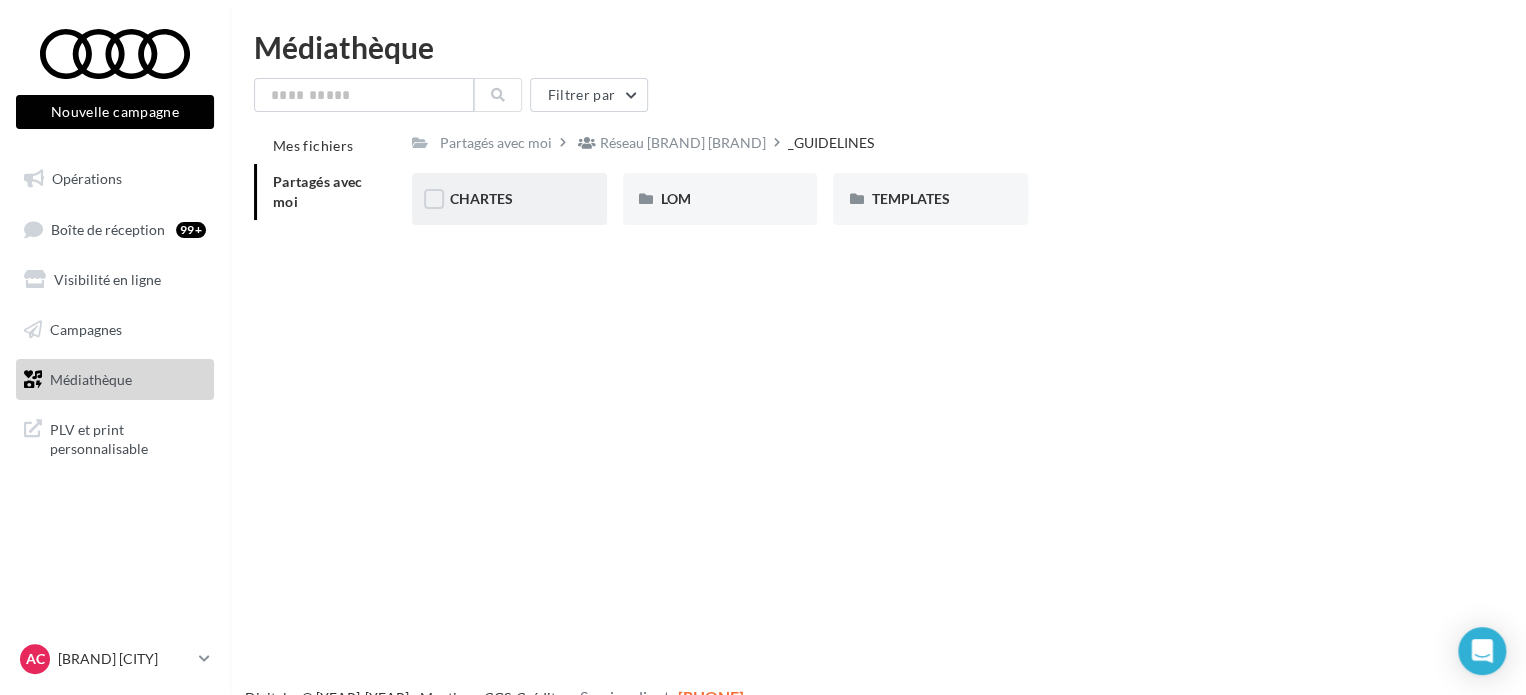 click on "CHARTES" at bounding box center (509, 199) 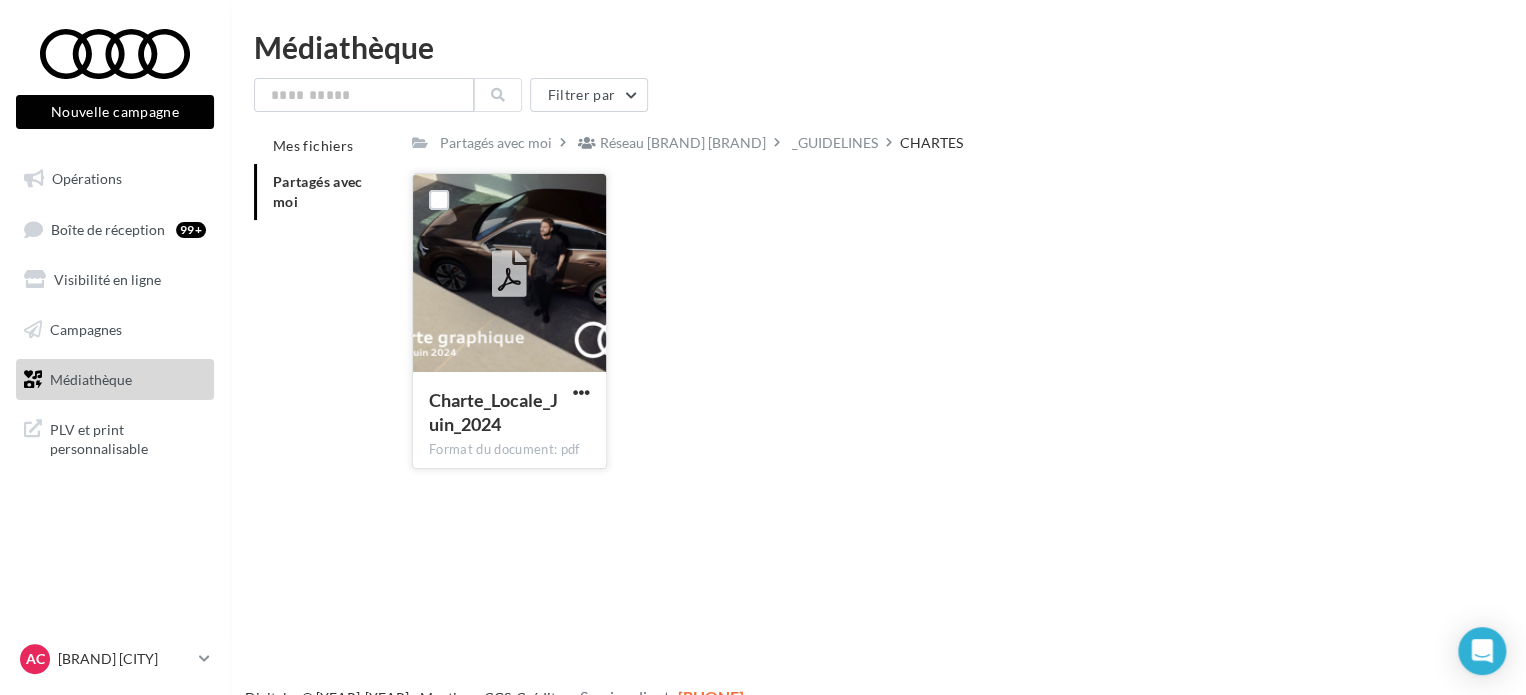 click at bounding box center (509, 274) 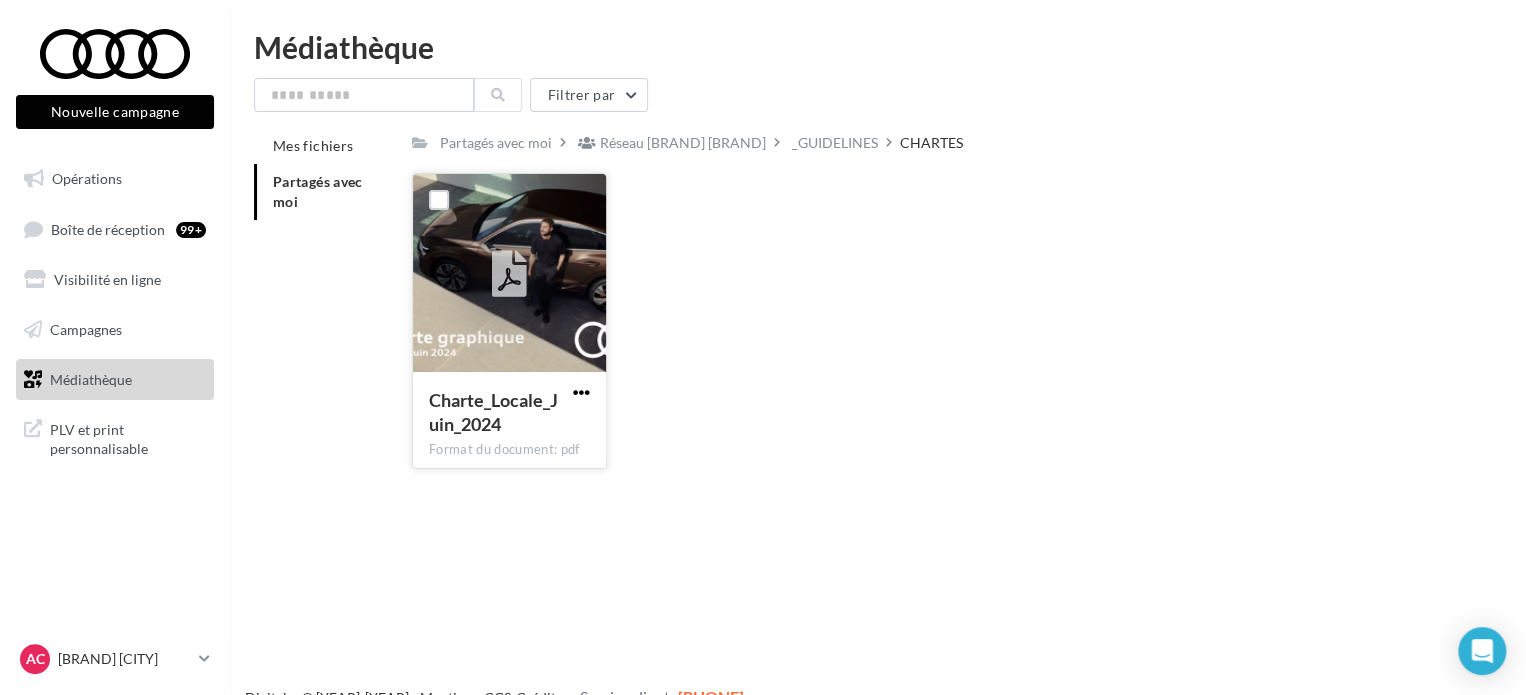 click at bounding box center [581, 392] 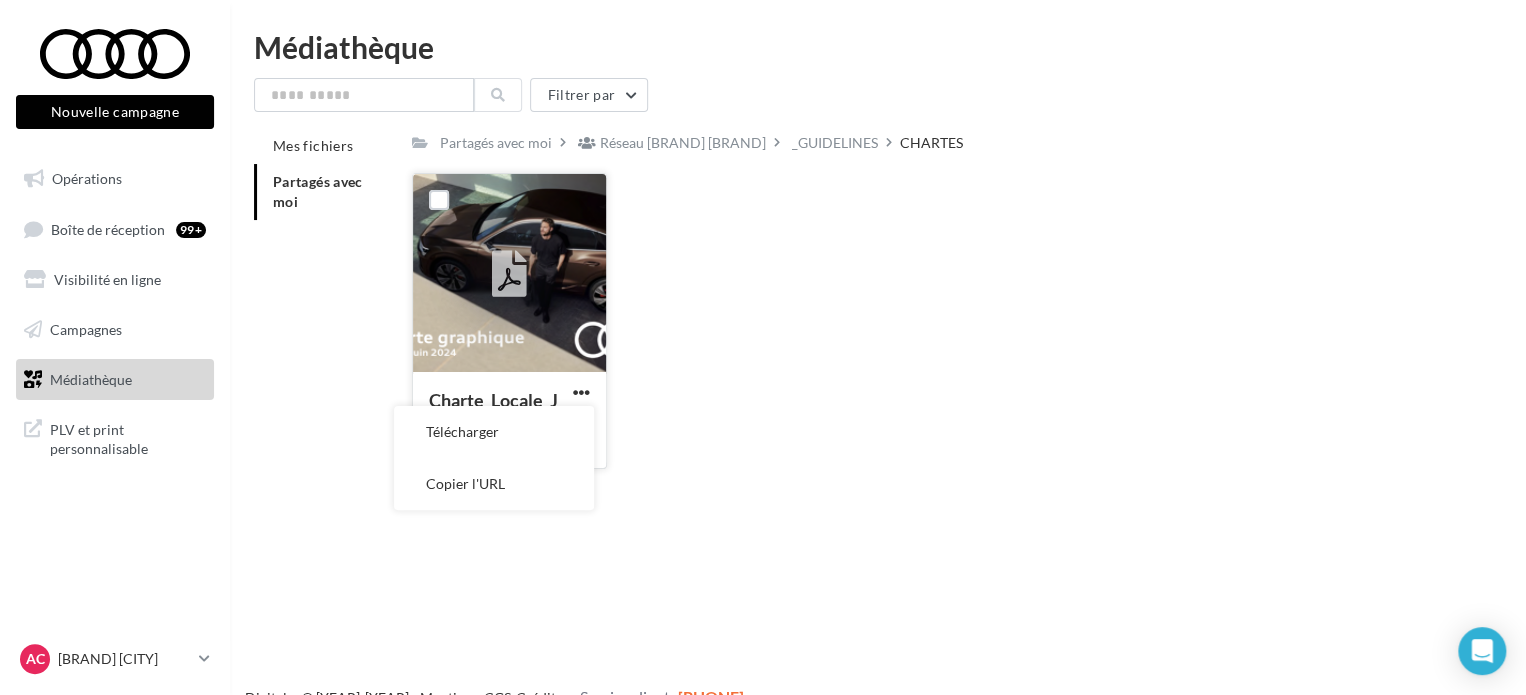 click on "Télécharger" at bounding box center (494, 432) 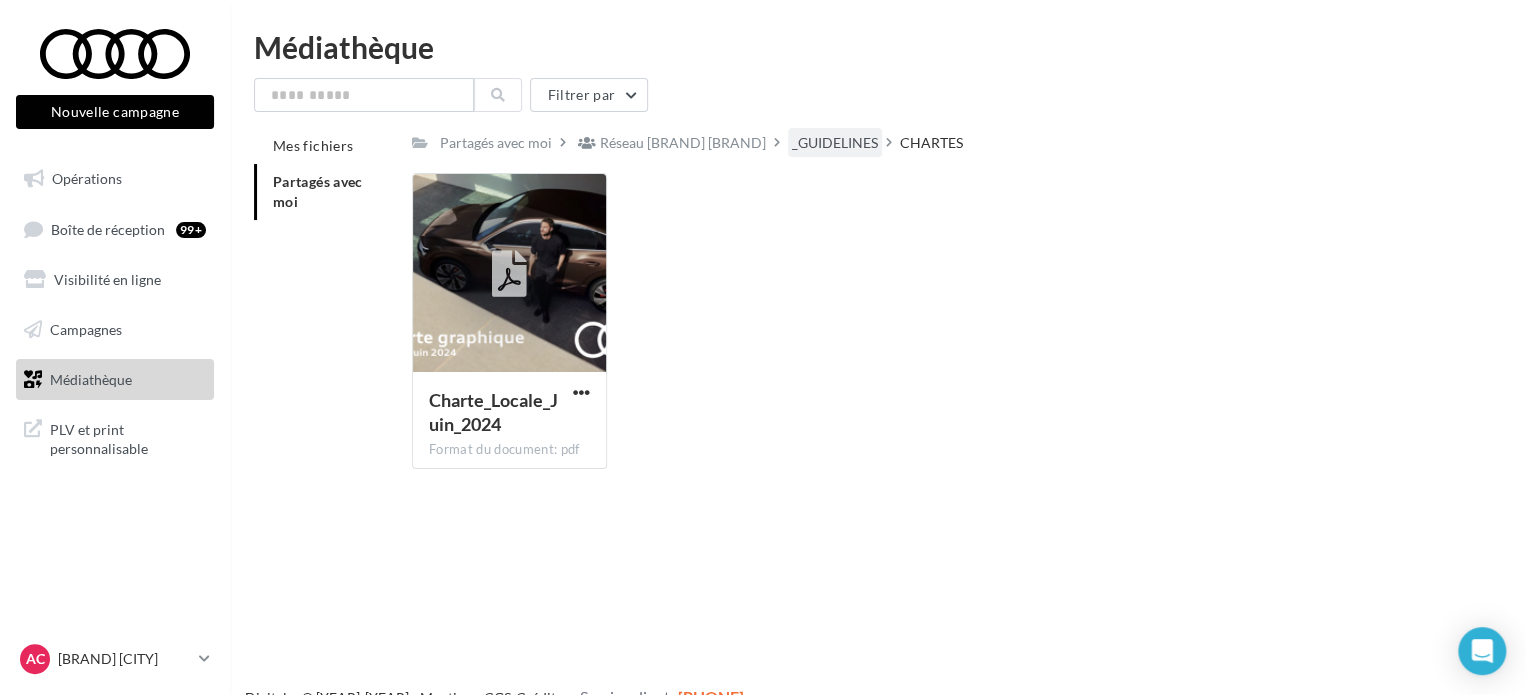 click on "_GUIDELINES" at bounding box center (496, 143) 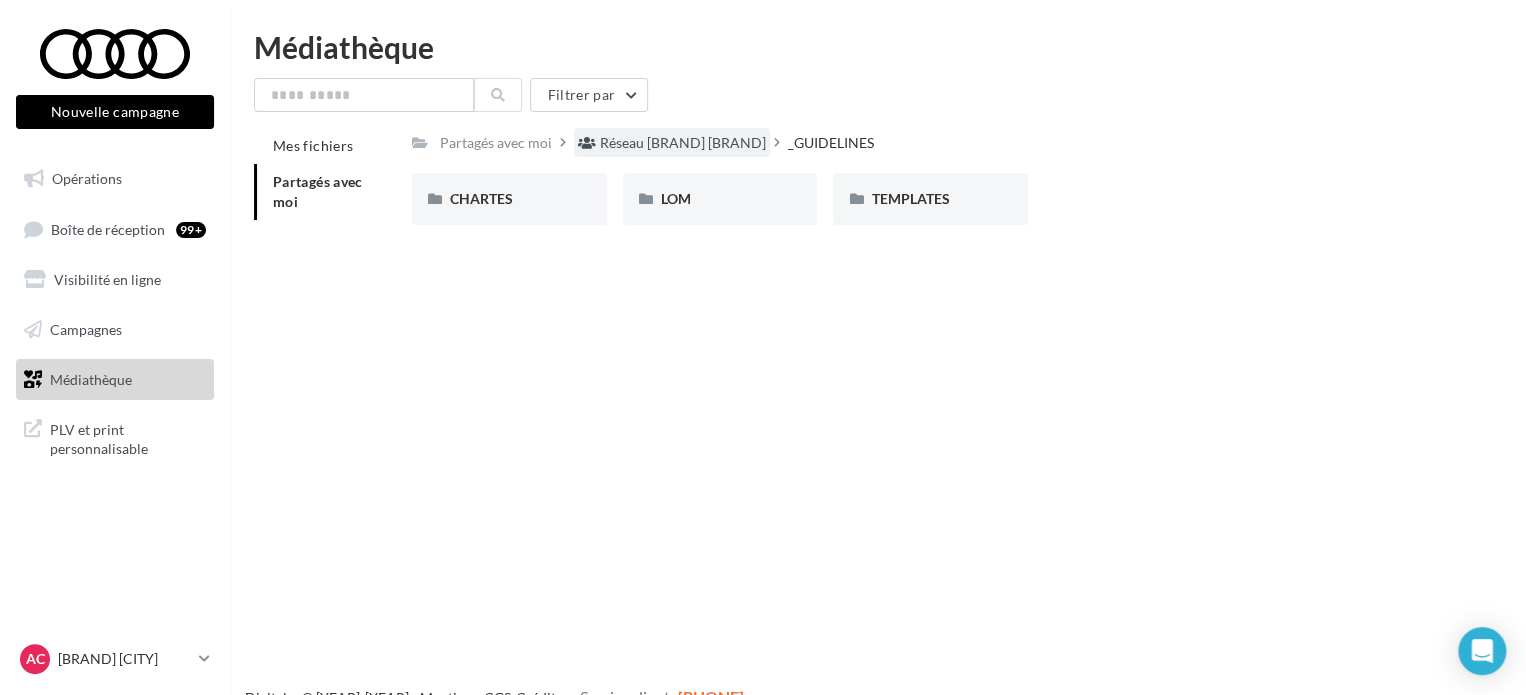 click on "Réseau [BRAND] [BRAND]" at bounding box center [683, 143] 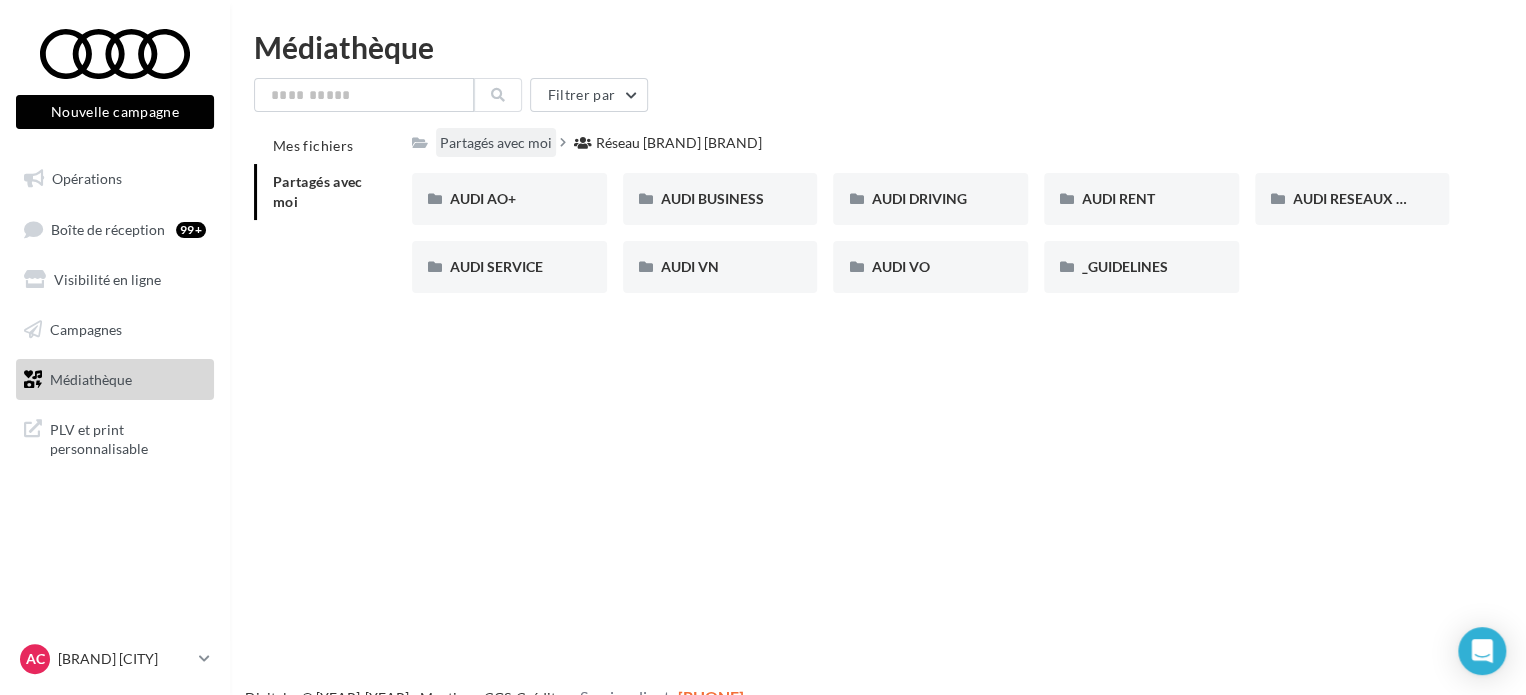click on "Partagés avec moi" at bounding box center [496, 143] 